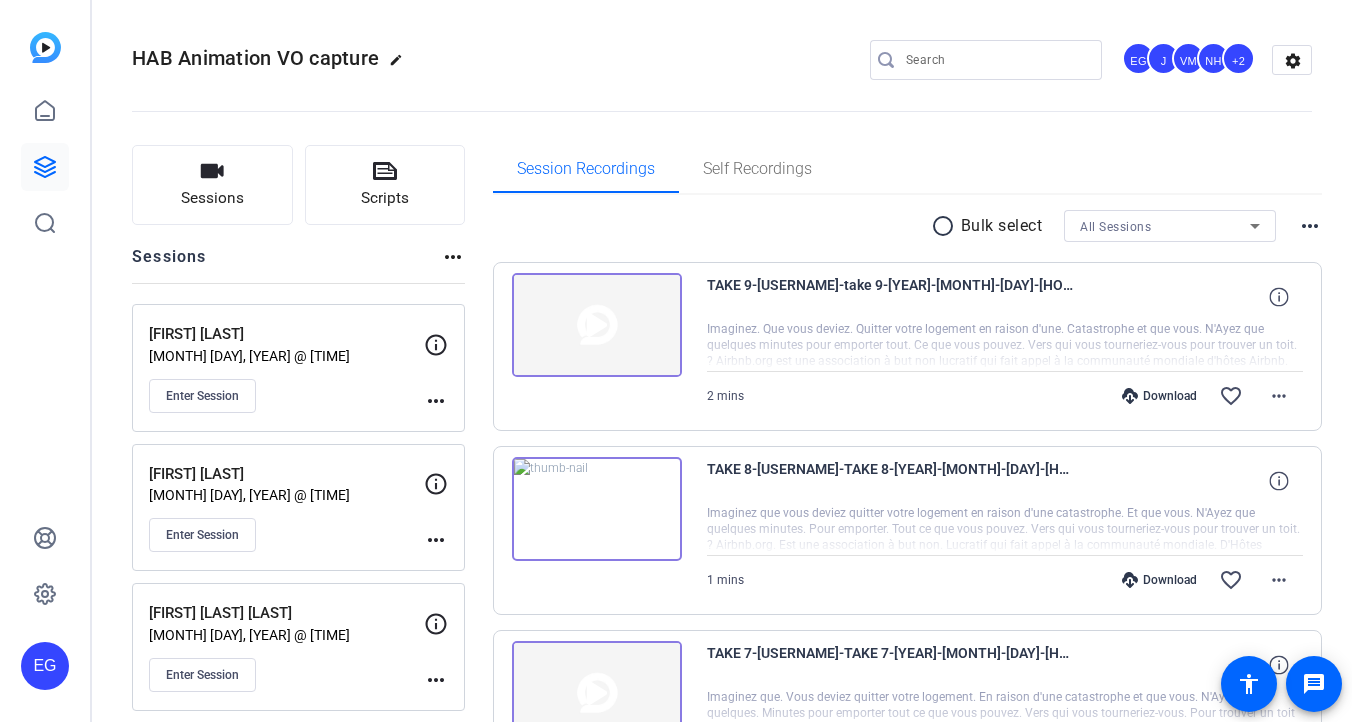 scroll, scrollTop: 0, scrollLeft: 0, axis: both 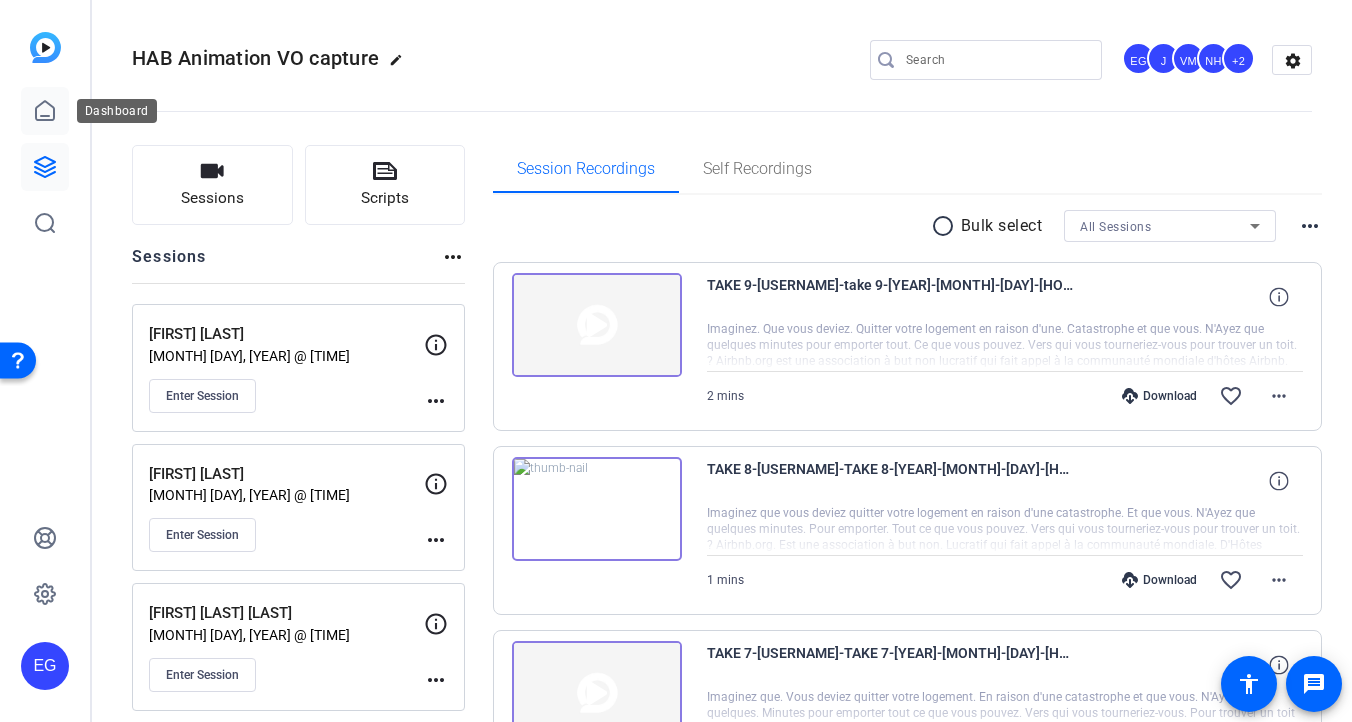 click 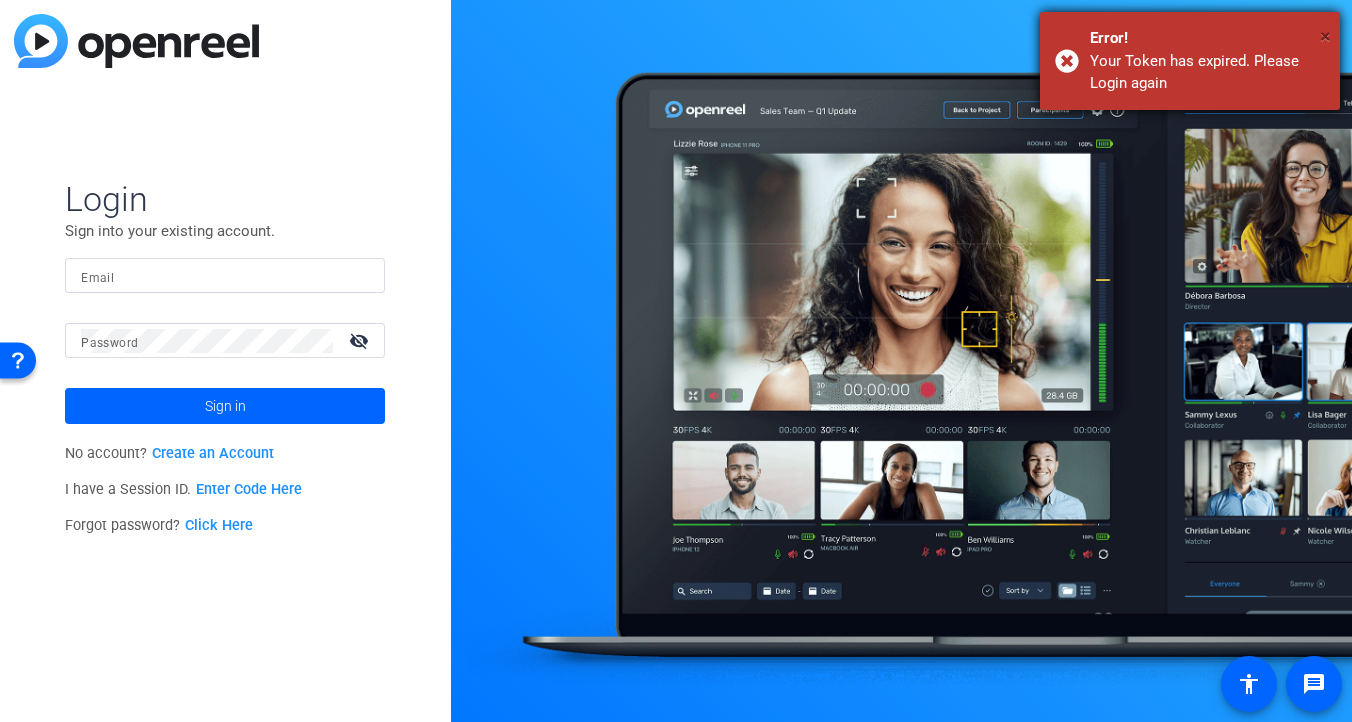 click on "×" at bounding box center [1325, 36] 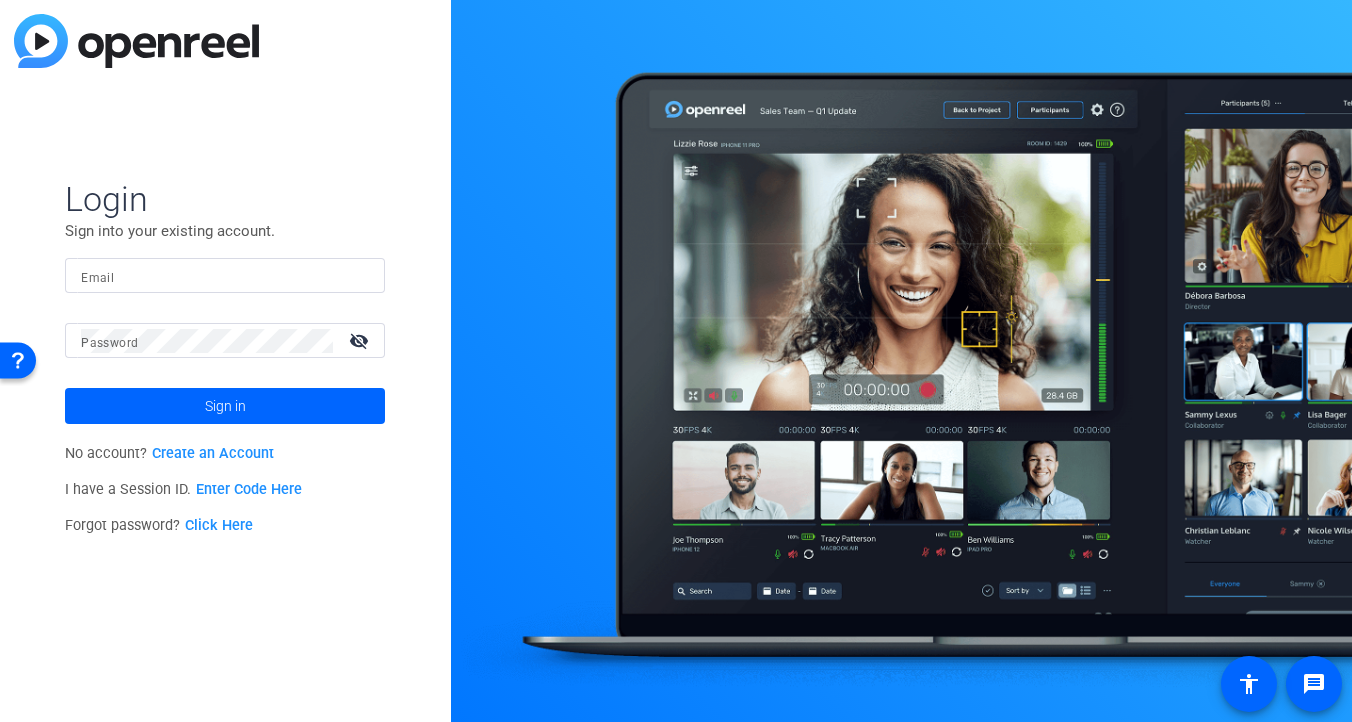 click on "Email" at bounding box center (225, 276) 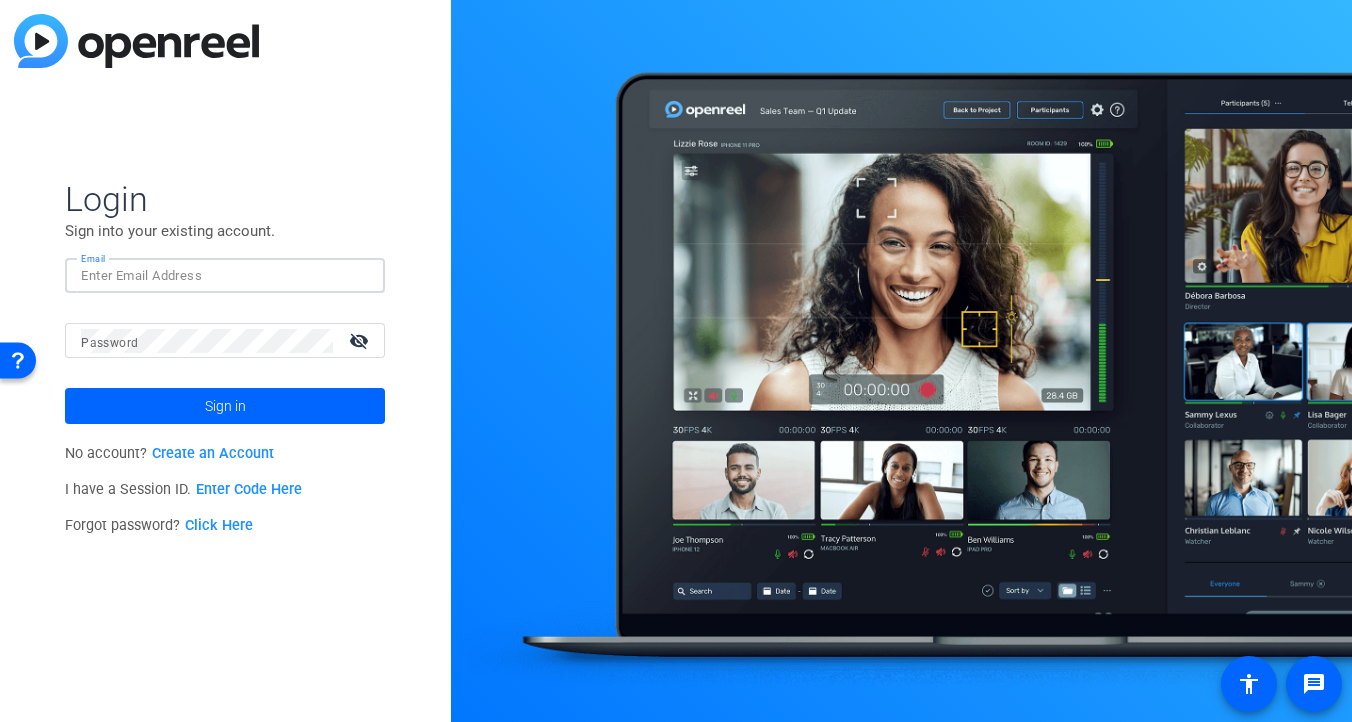 type on "[EMAIL]" 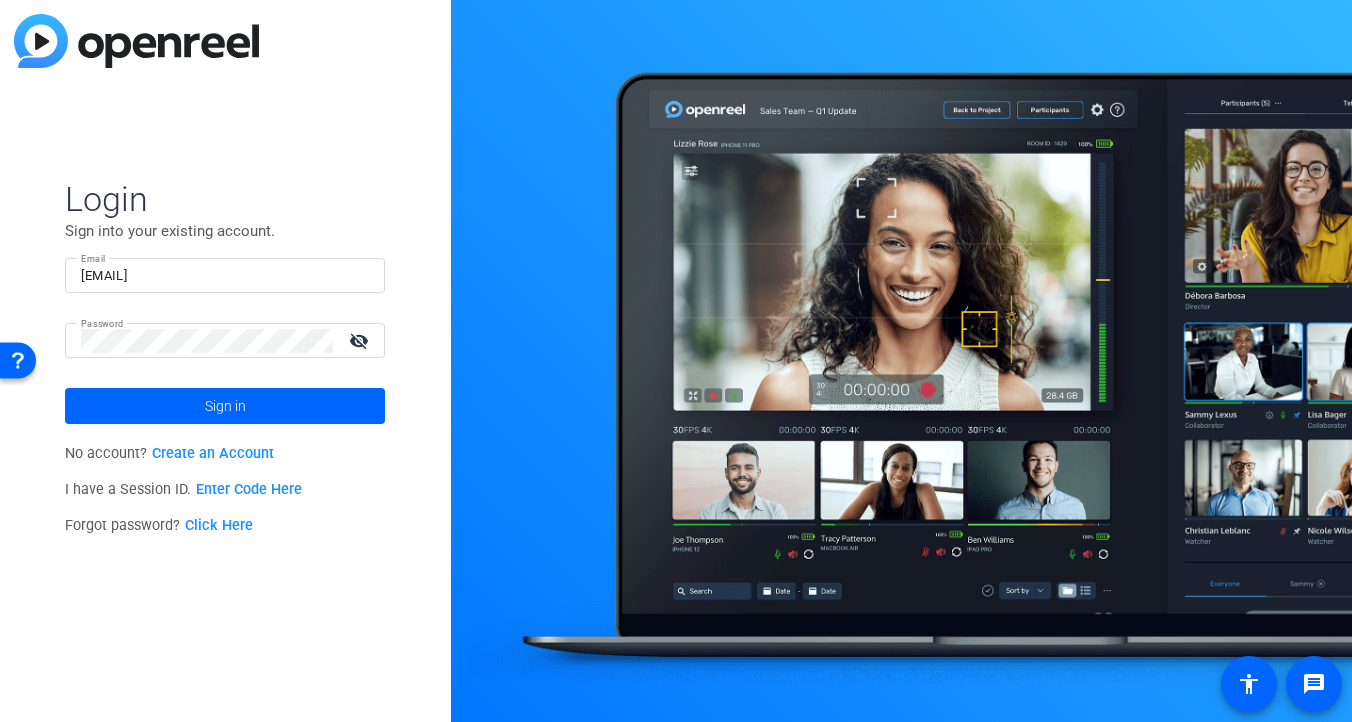 click on "visibility_off" 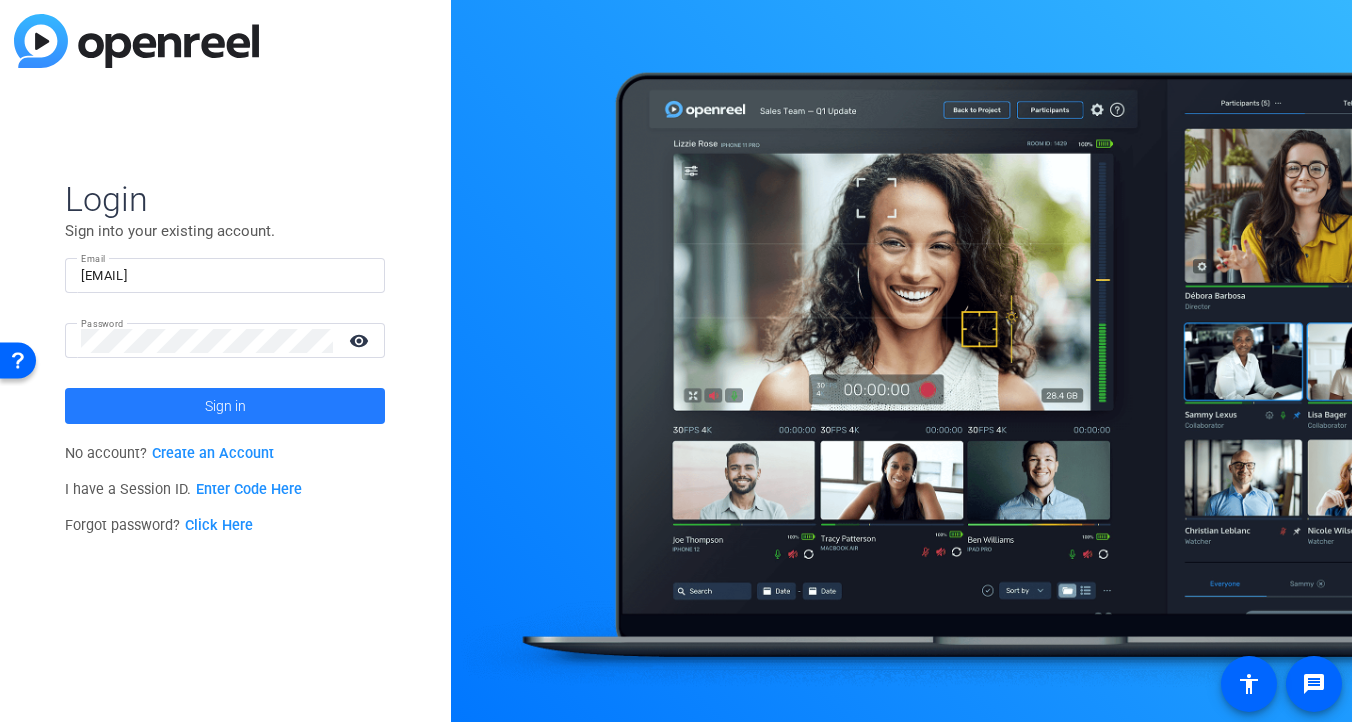 click 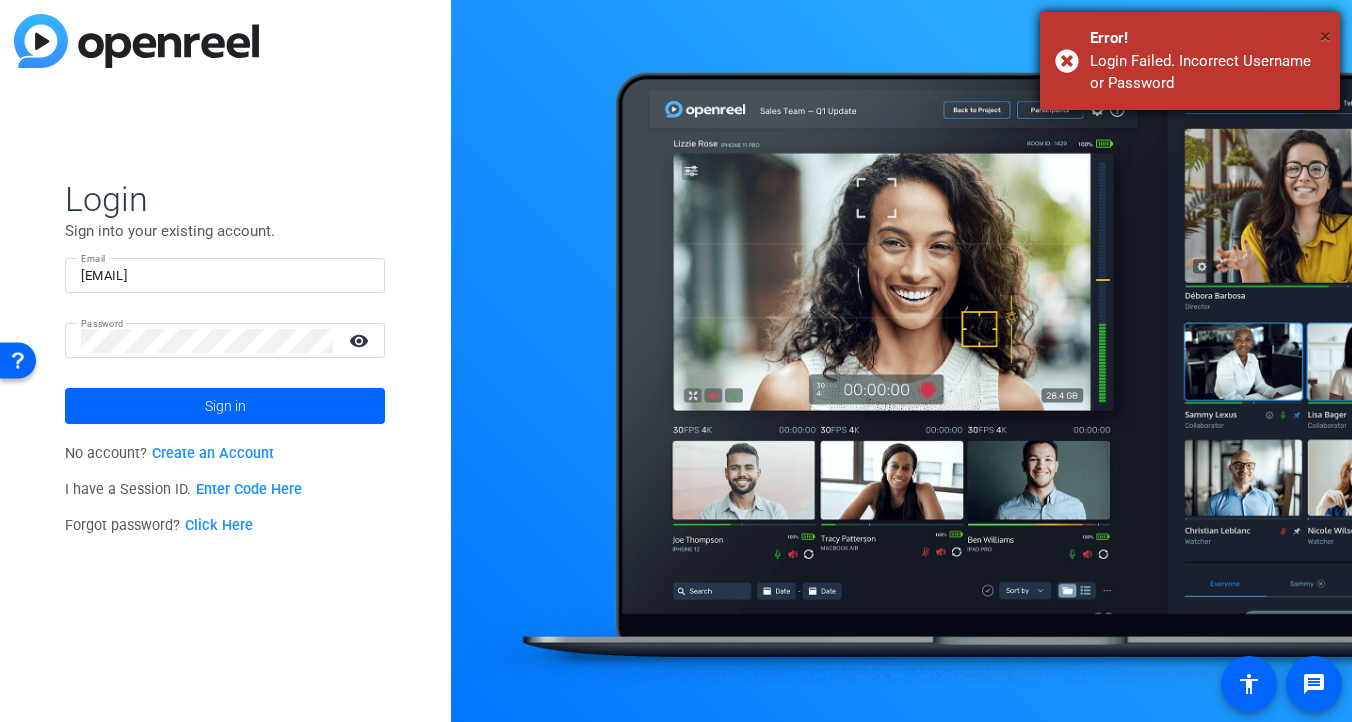 click on "×" at bounding box center (1325, 36) 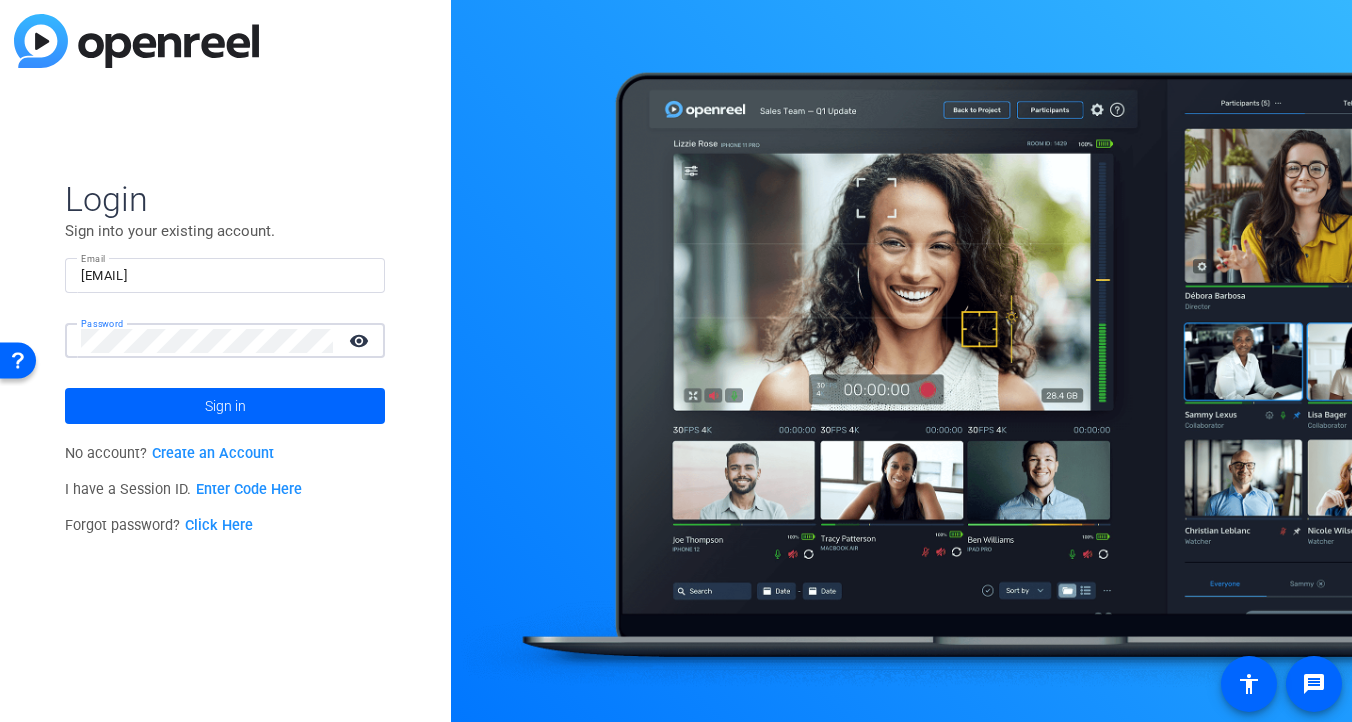 click on "Sign in" 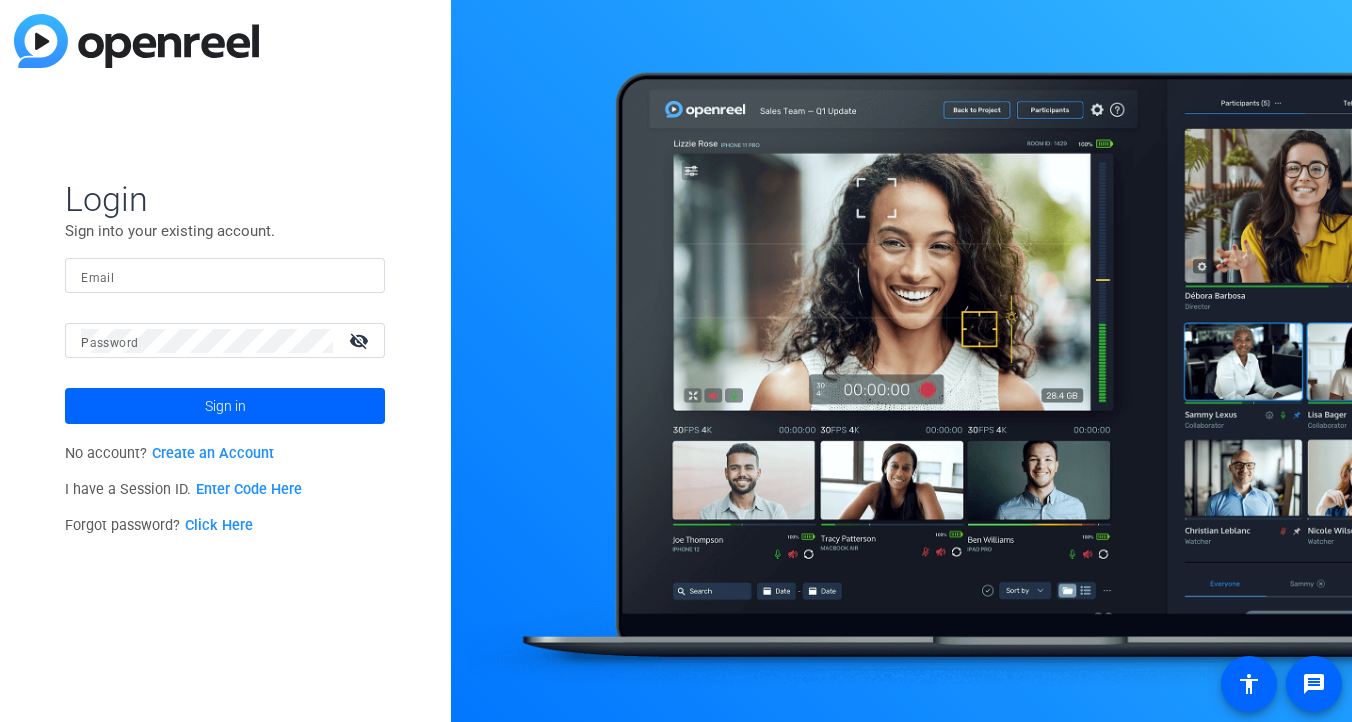 scroll, scrollTop: 0, scrollLeft: 0, axis: both 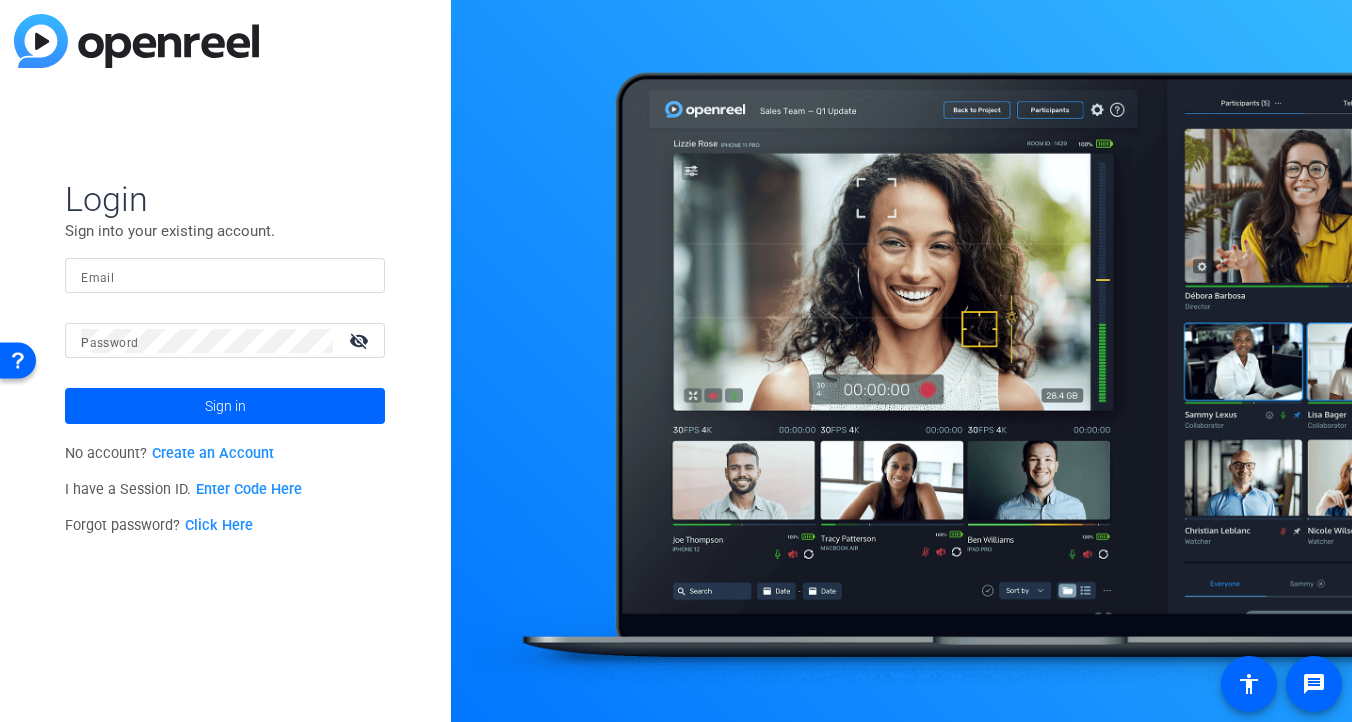 click on "Click Here" 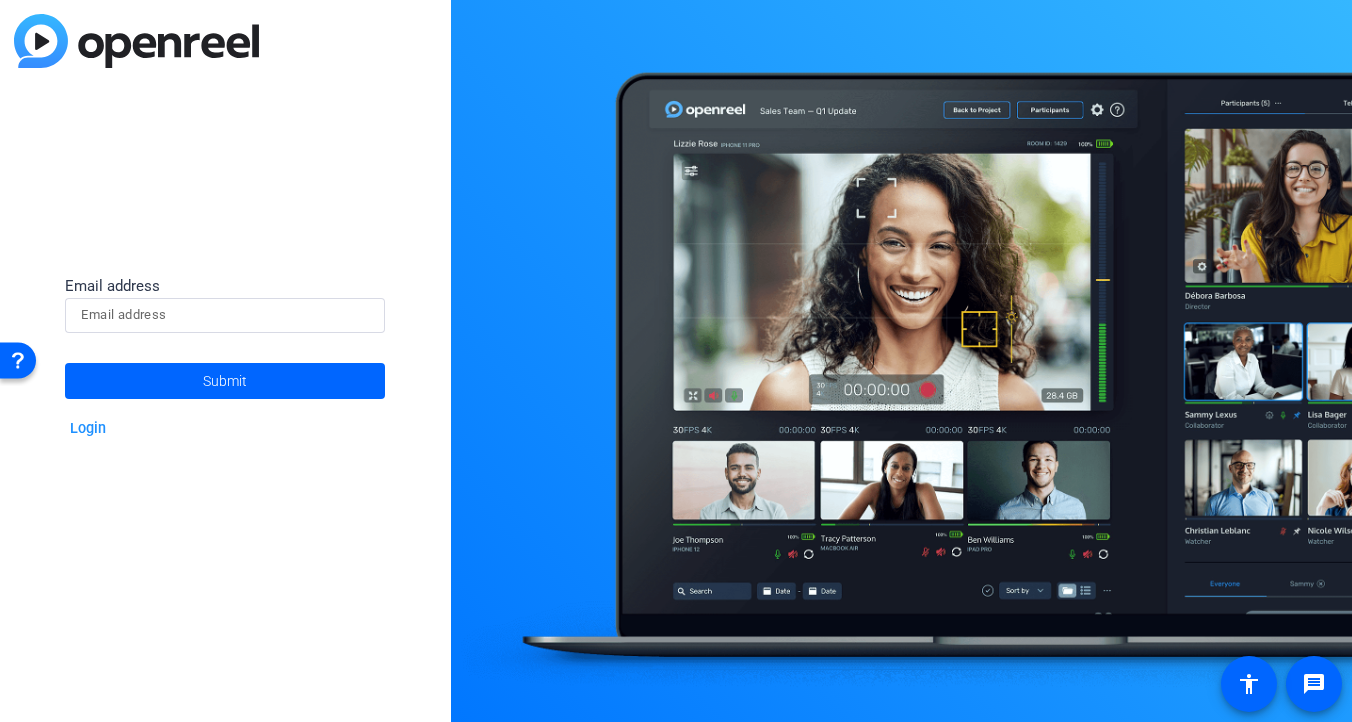 click at bounding box center [225, 315] 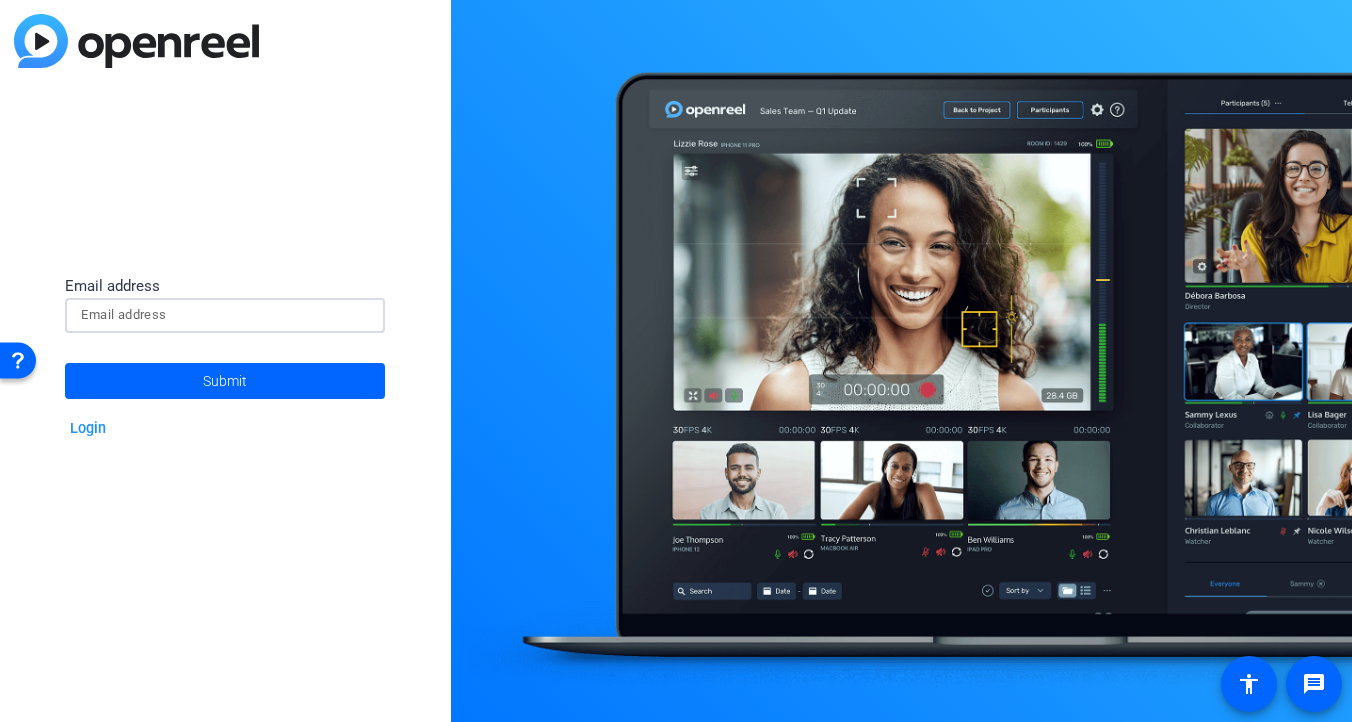 type on "erika.galana@airbnb.com" 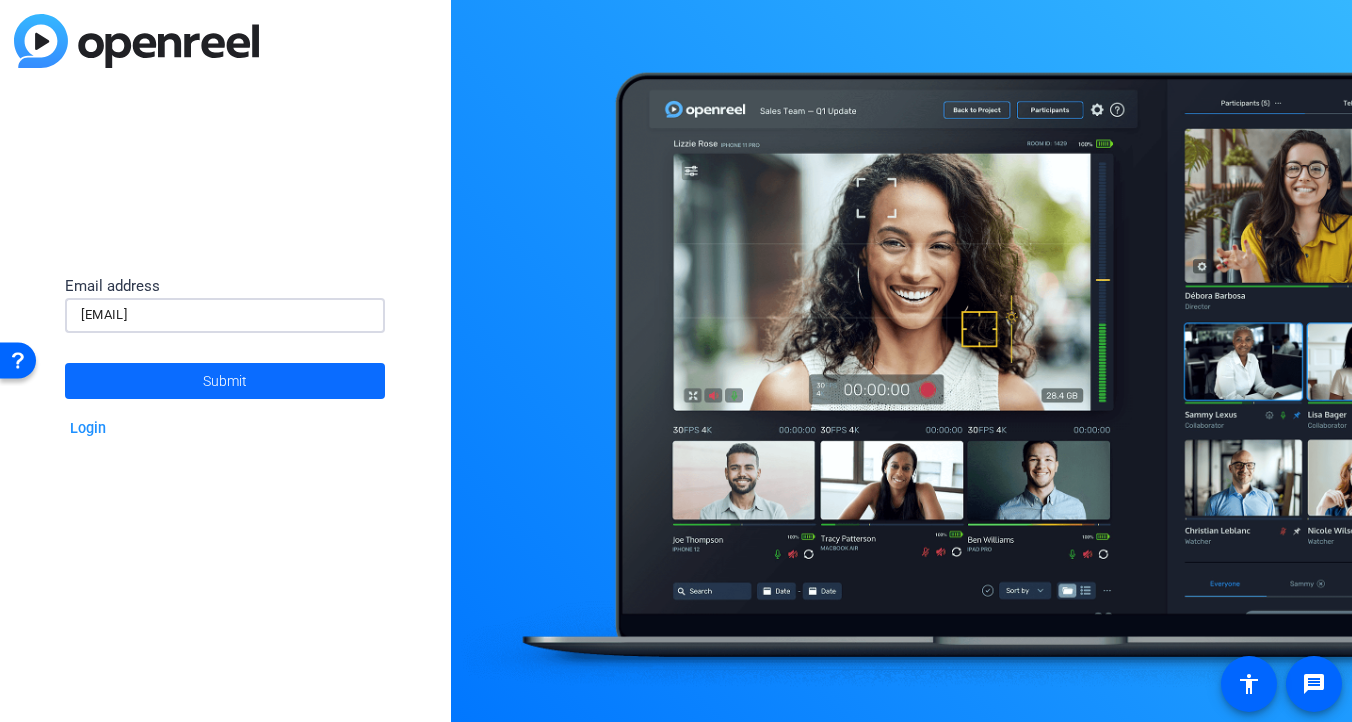 click 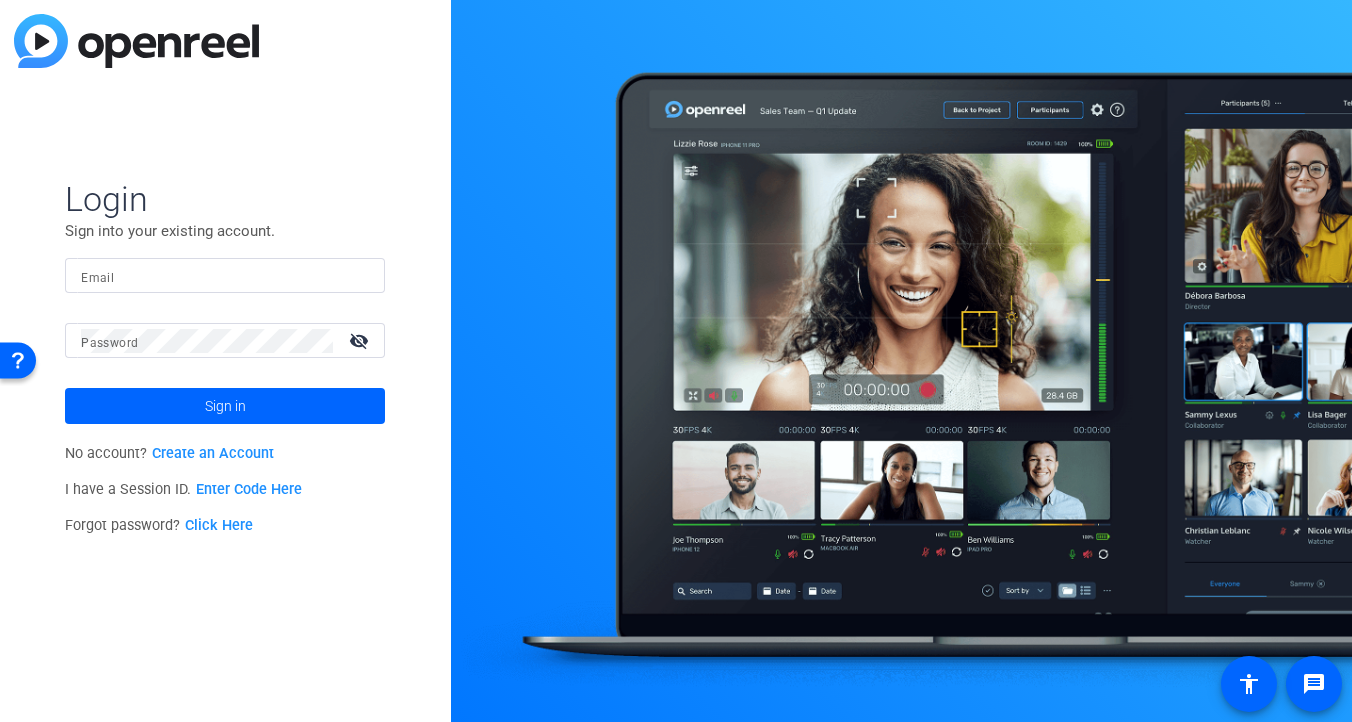 click on "Email" at bounding box center [225, 276] 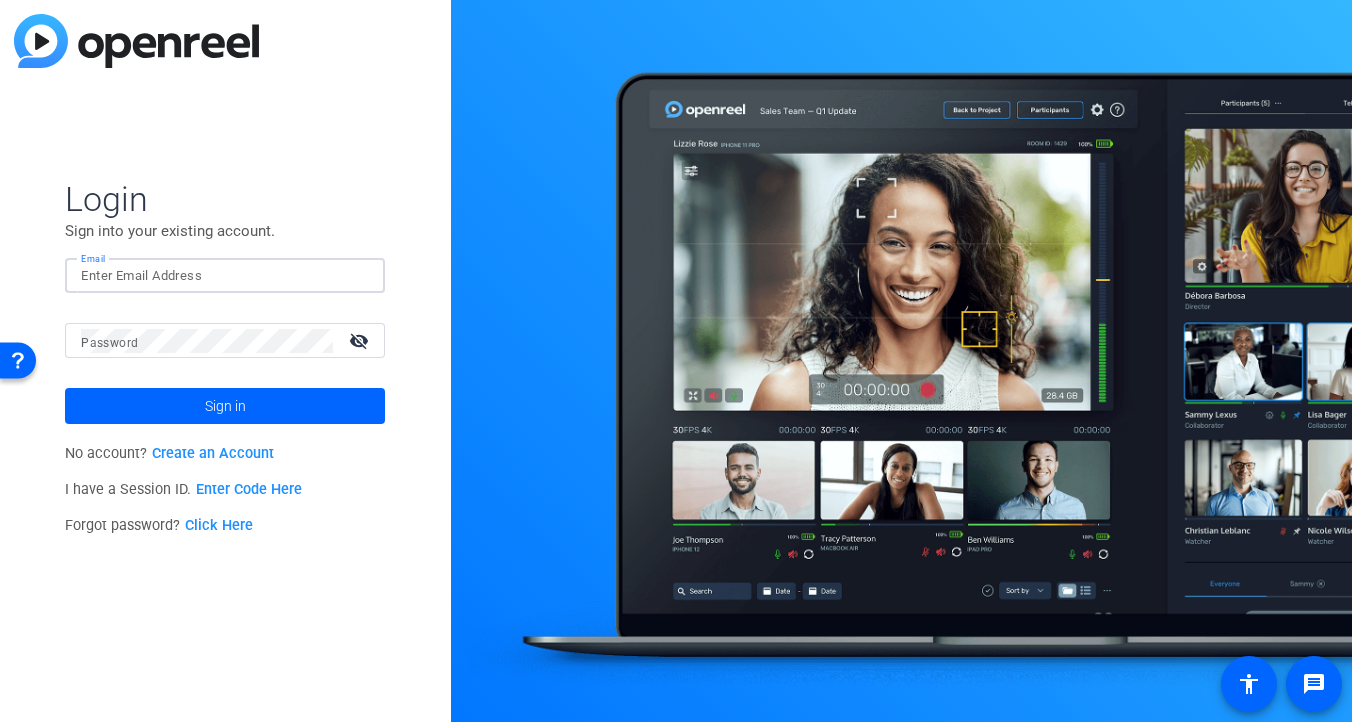 click on "Click Here" 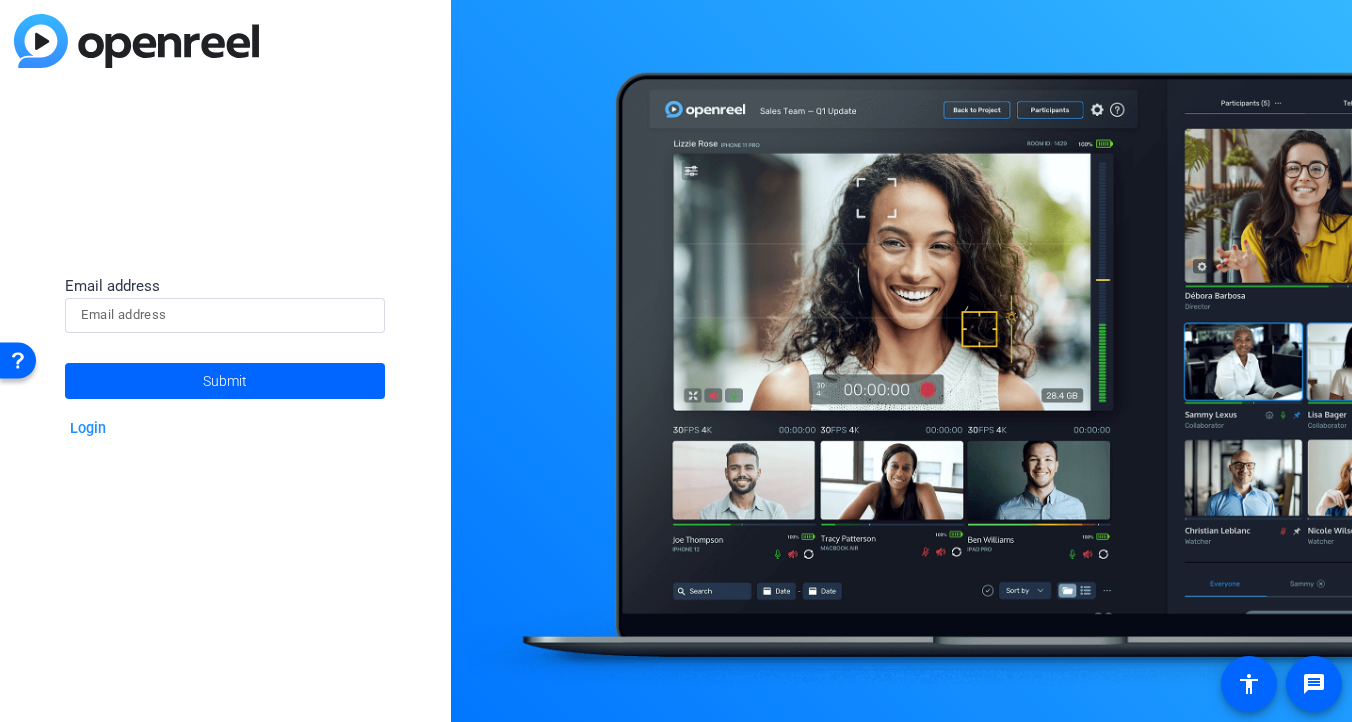 click at bounding box center [225, 315] 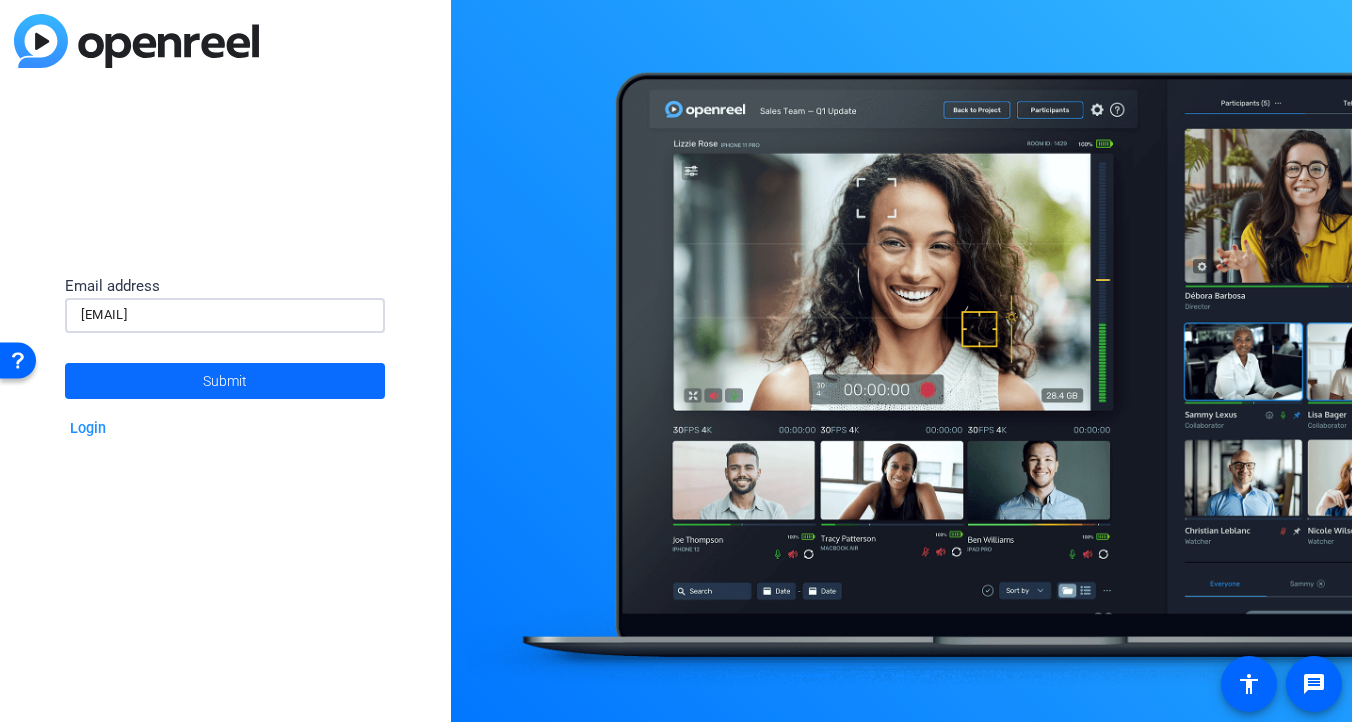 type on "erika.galeana@airbnb.com" 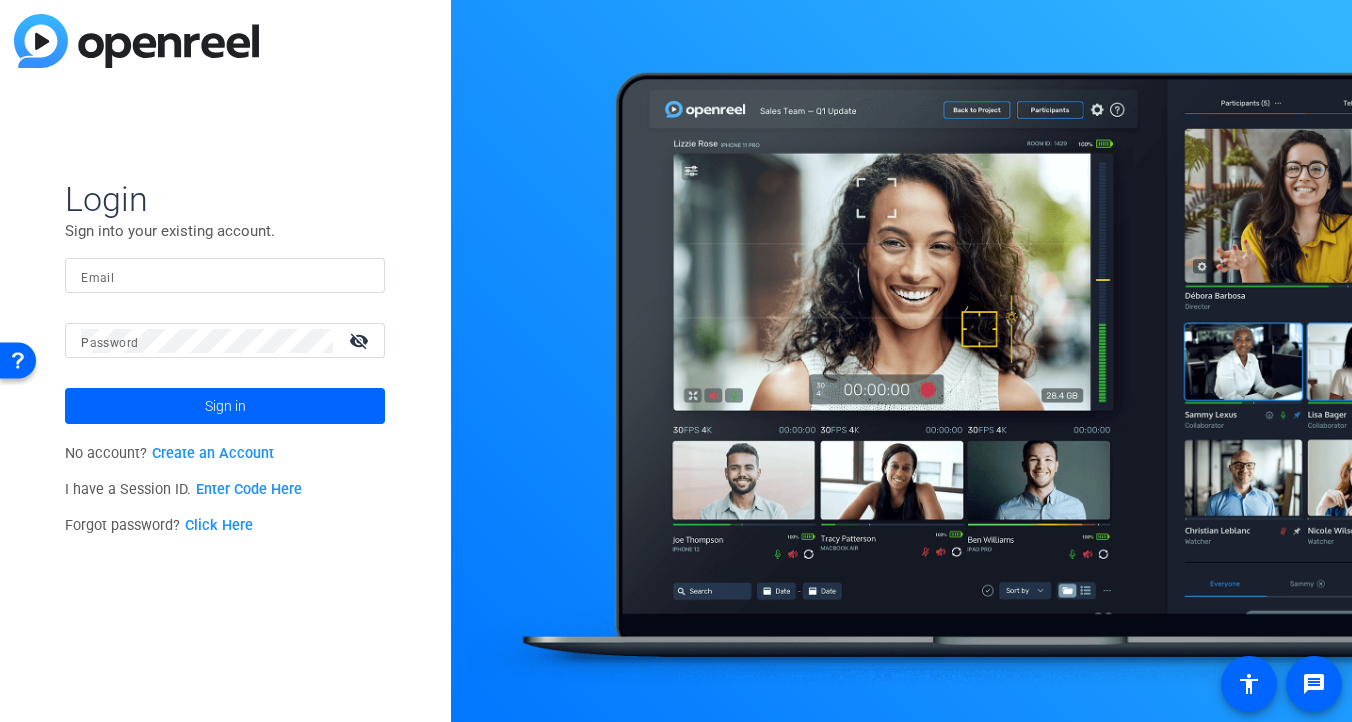 click on "Email" at bounding box center (225, 276) 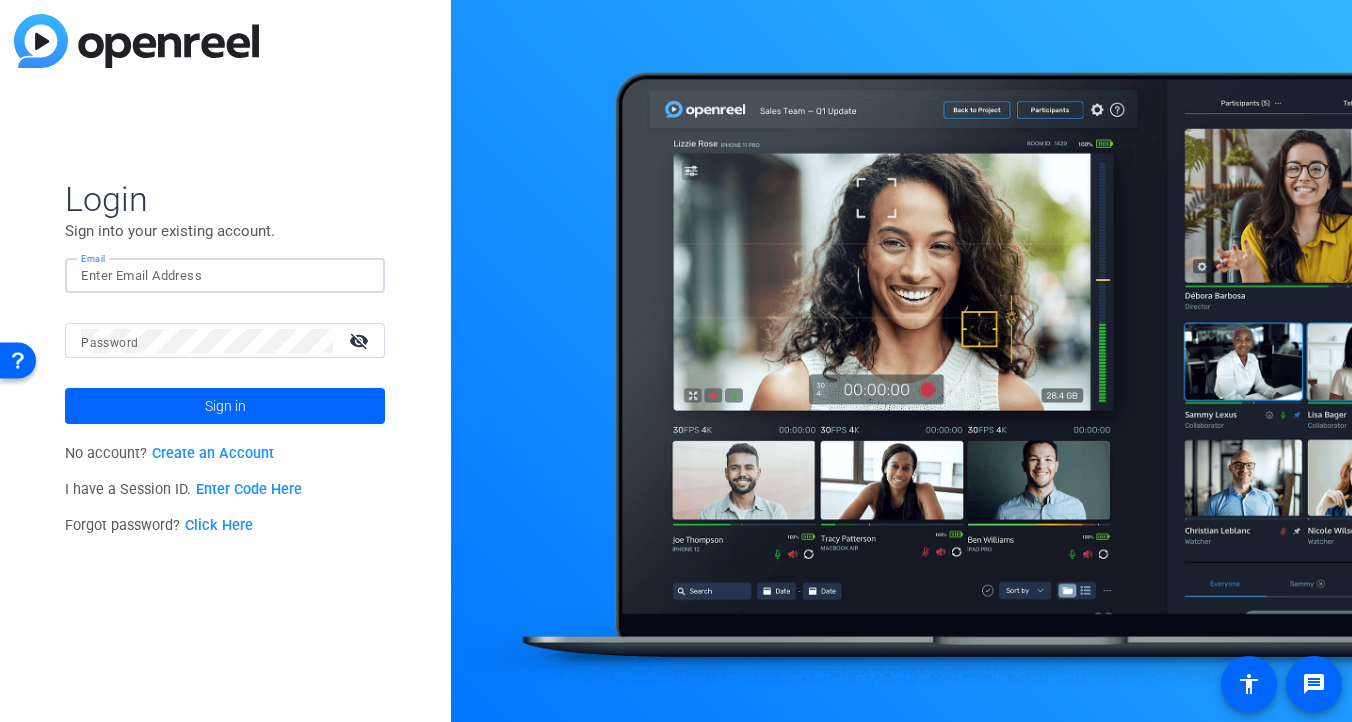 click on "Email" at bounding box center (225, 276) 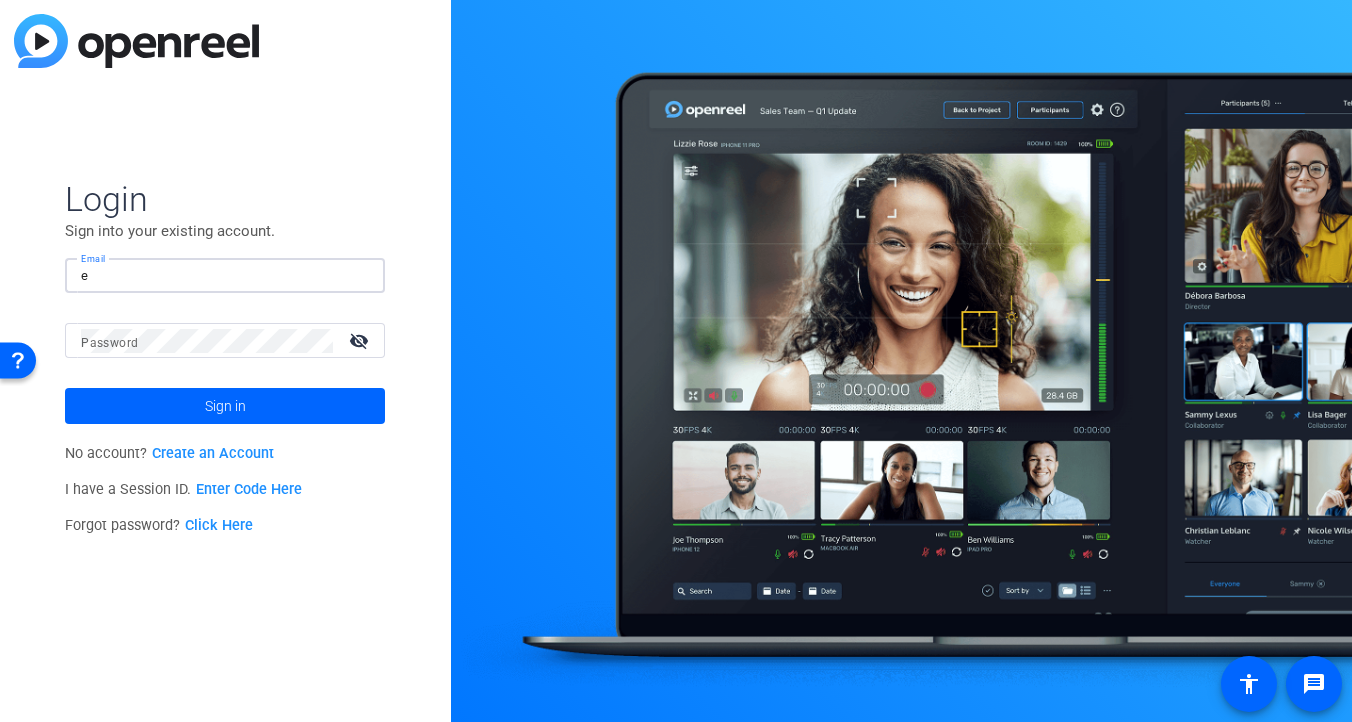type on "e" 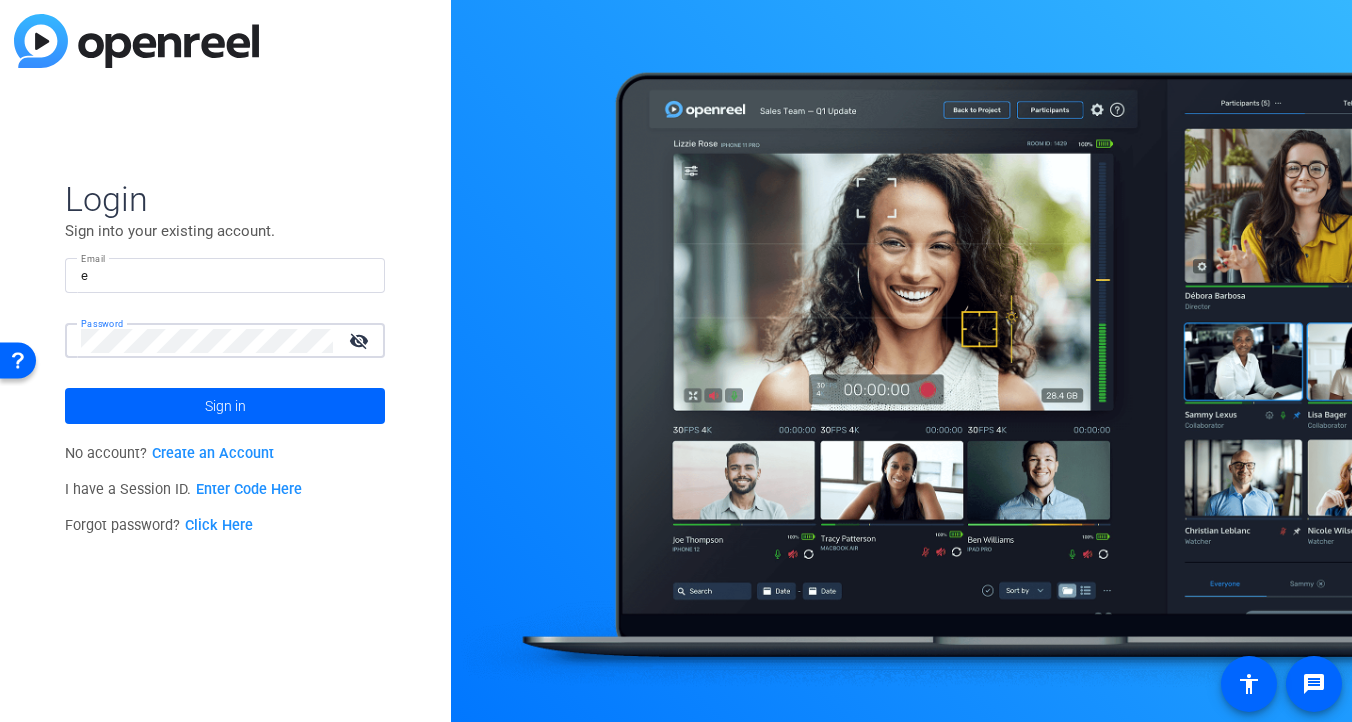 click on "Password visibility_off" 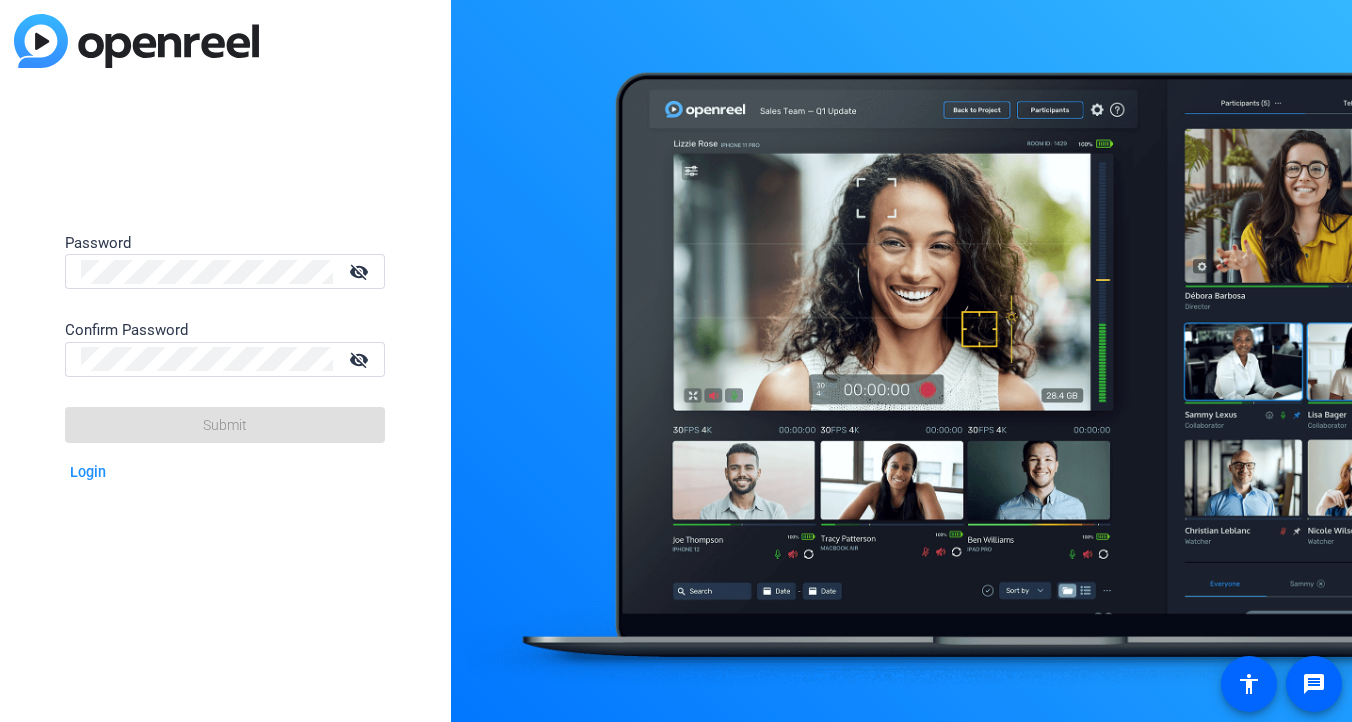 scroll, scrollTop: 0, scrollLeft: 0, axis: both 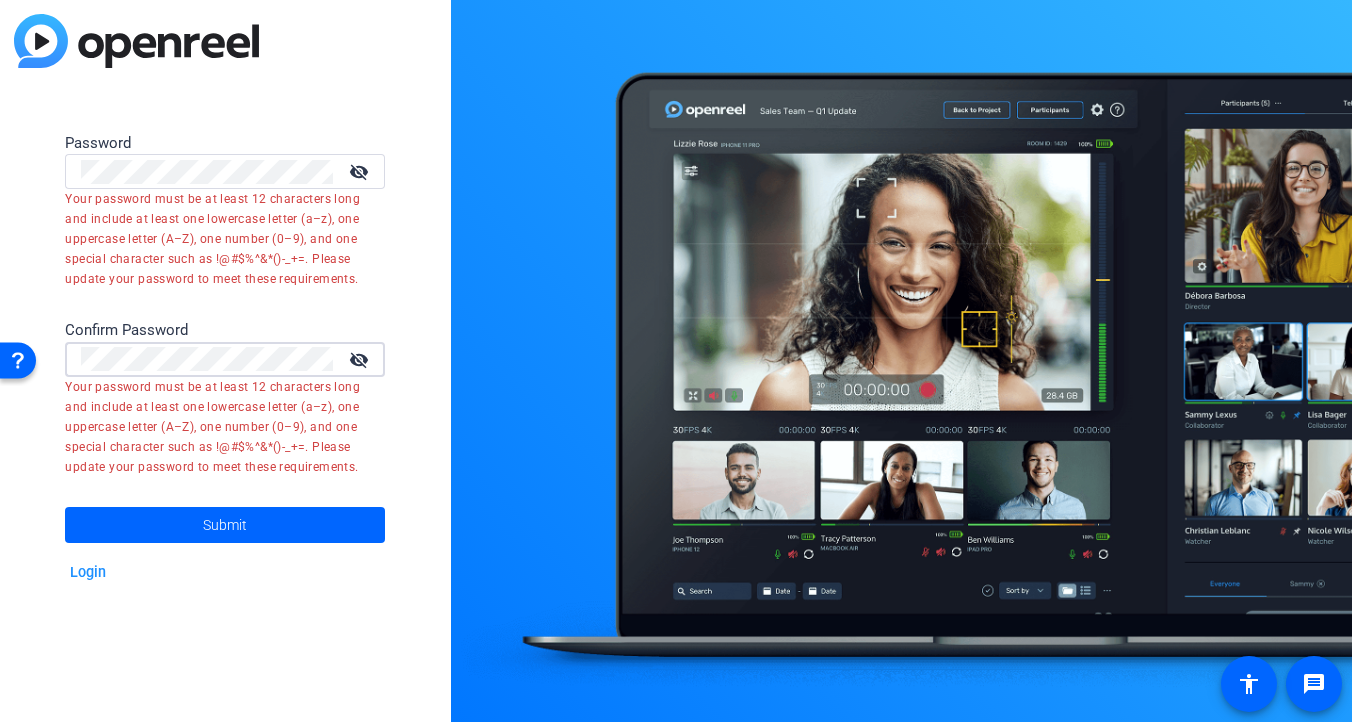 click on "Submit" 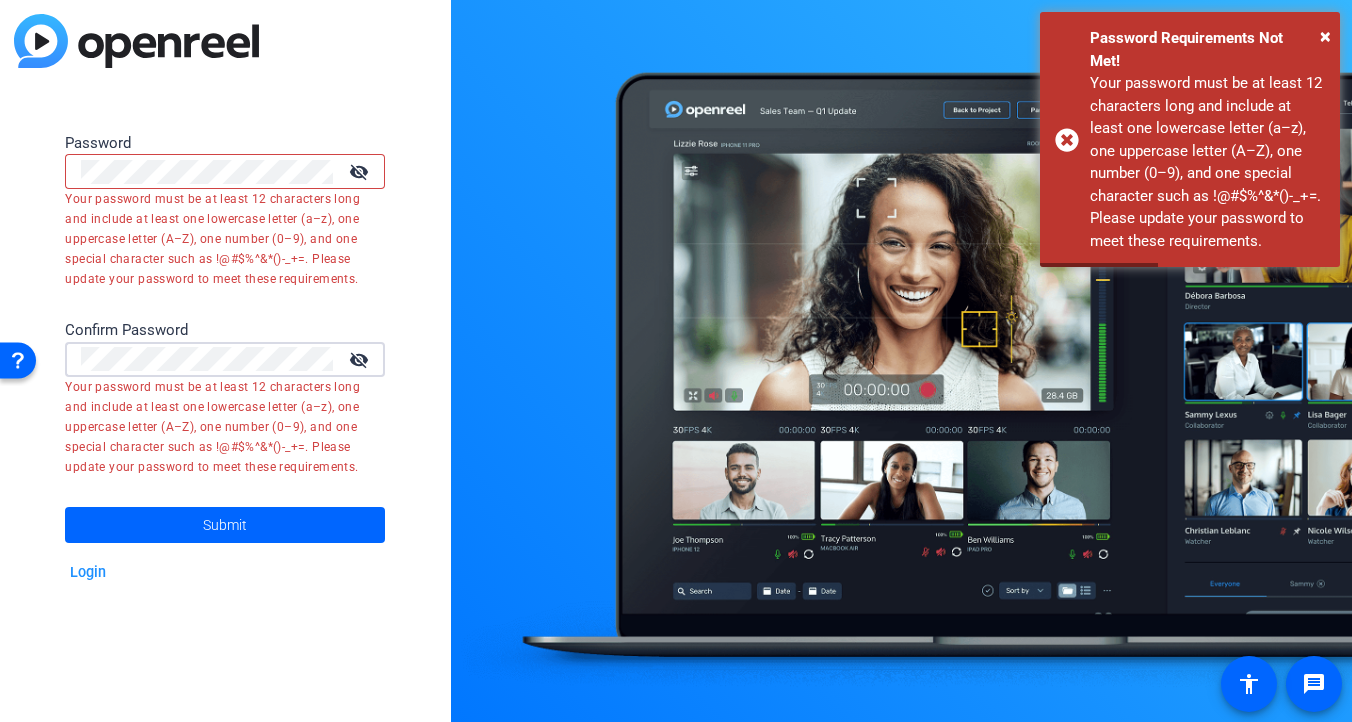click on "visibility_off" 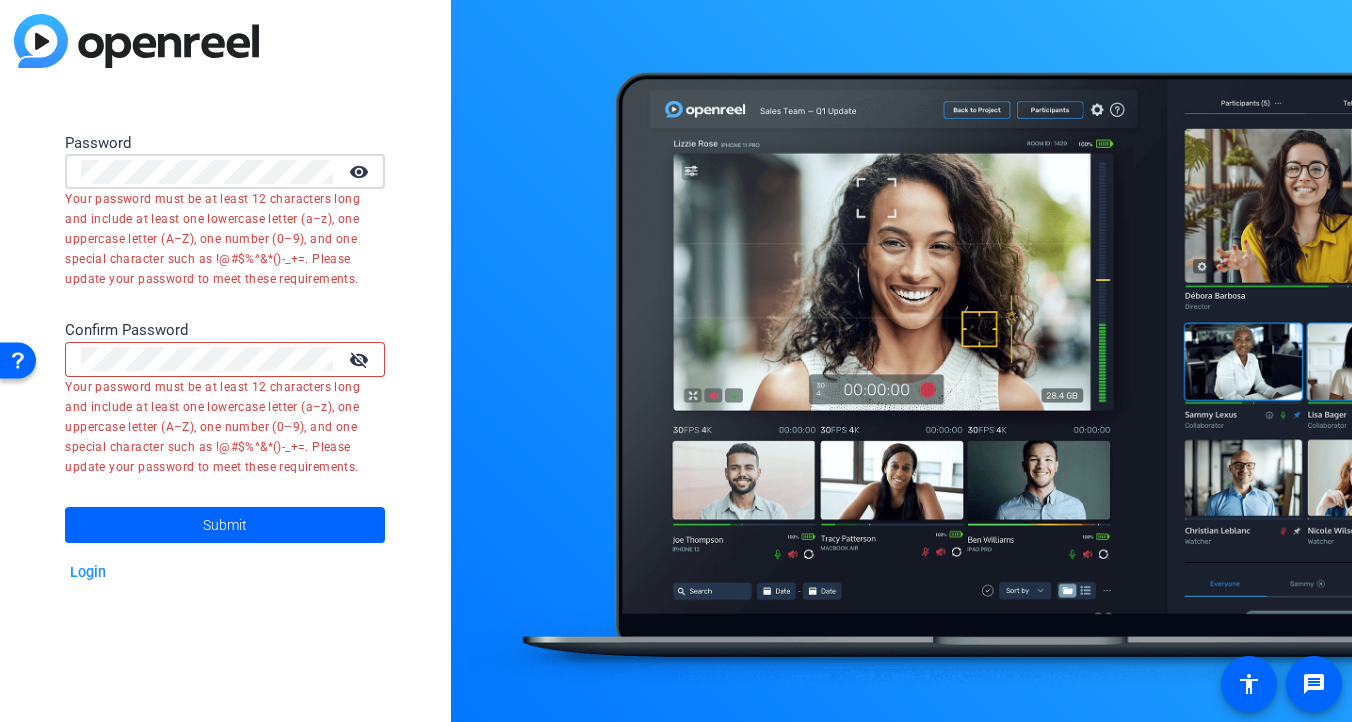 click on "visibility_off" 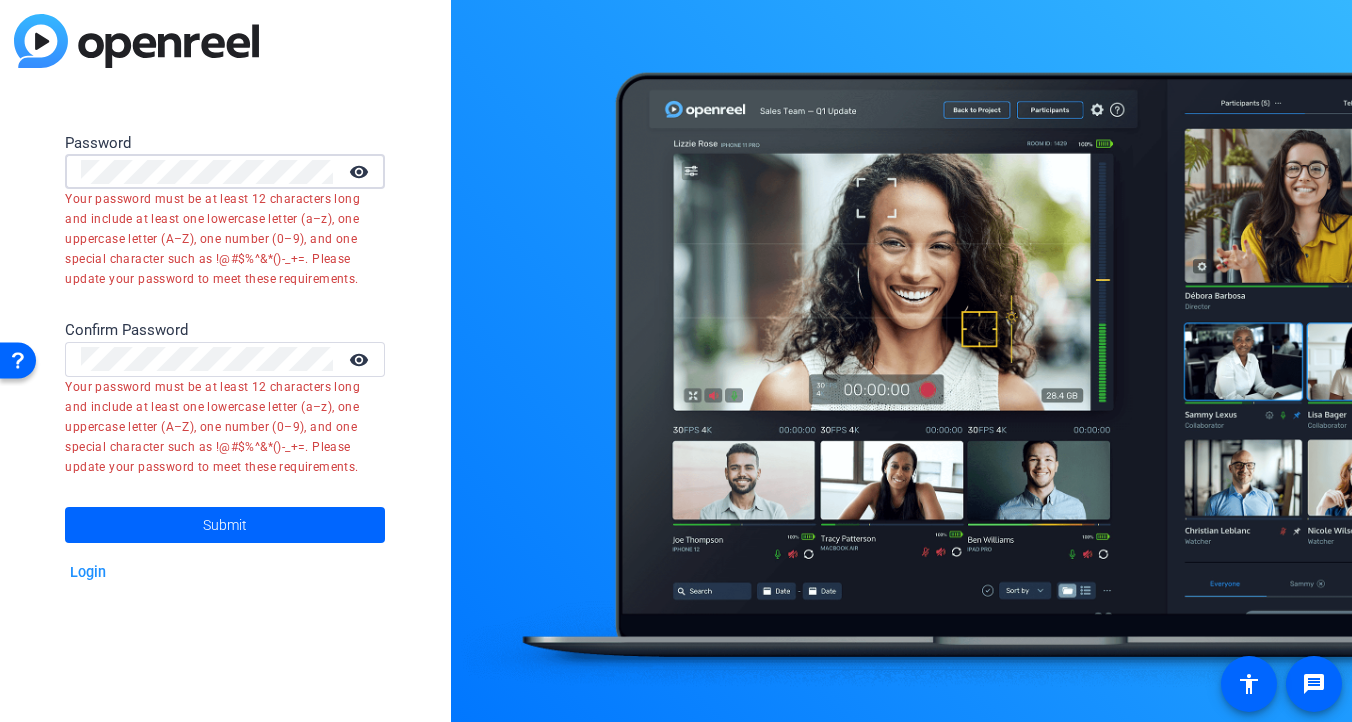 click on "Password visibility  Your password must be at least 12 characters long and include at least one lowercase letter (a–z), one uppercase letter (A–Z), one number (0–9), and one special character such as !@#$%^&*()-_+=. Please update your password to meet these requirements.  Confirm Password visibility  Your password must be at least 12 characters long and include at least one lowercase letter (a–z), one uppercase letter (A–Z), one number (0–9), and one special character such as !@#$%^&*()-_+=. Please update your password to meet these requirements.  Submit Login" 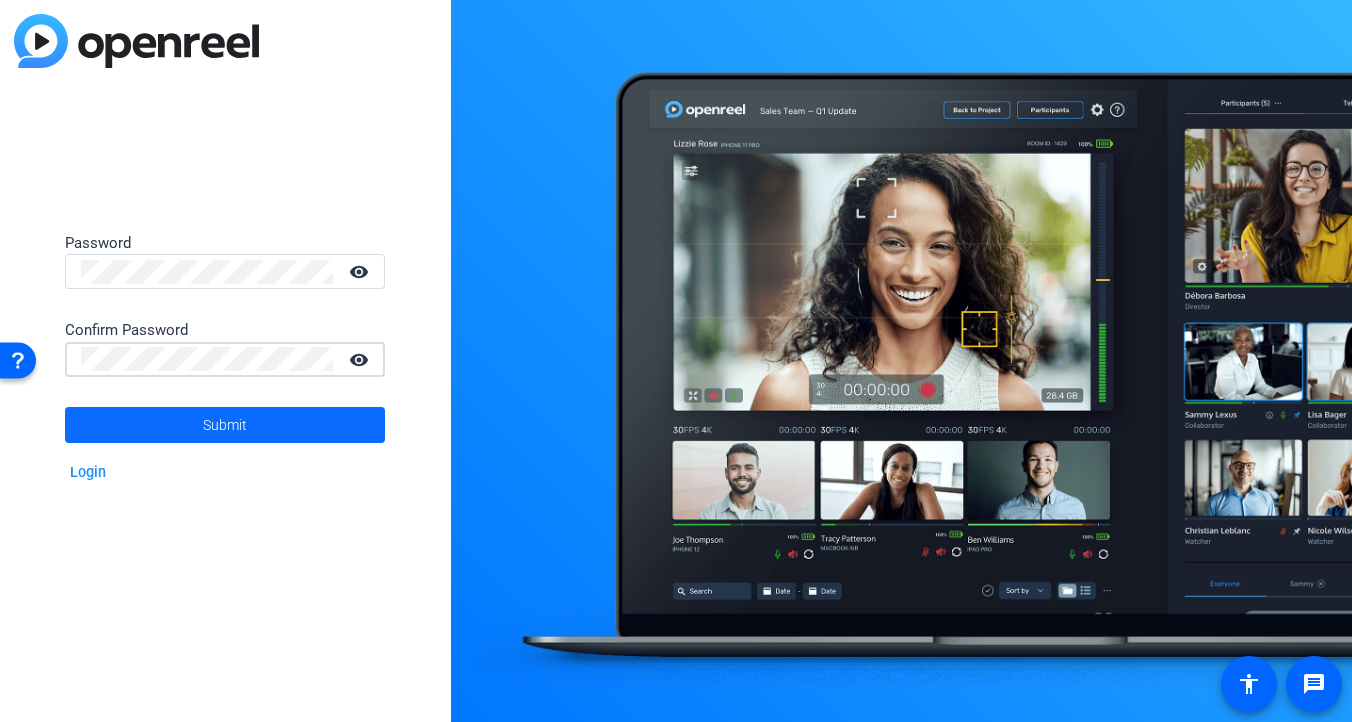 click on "Submit" 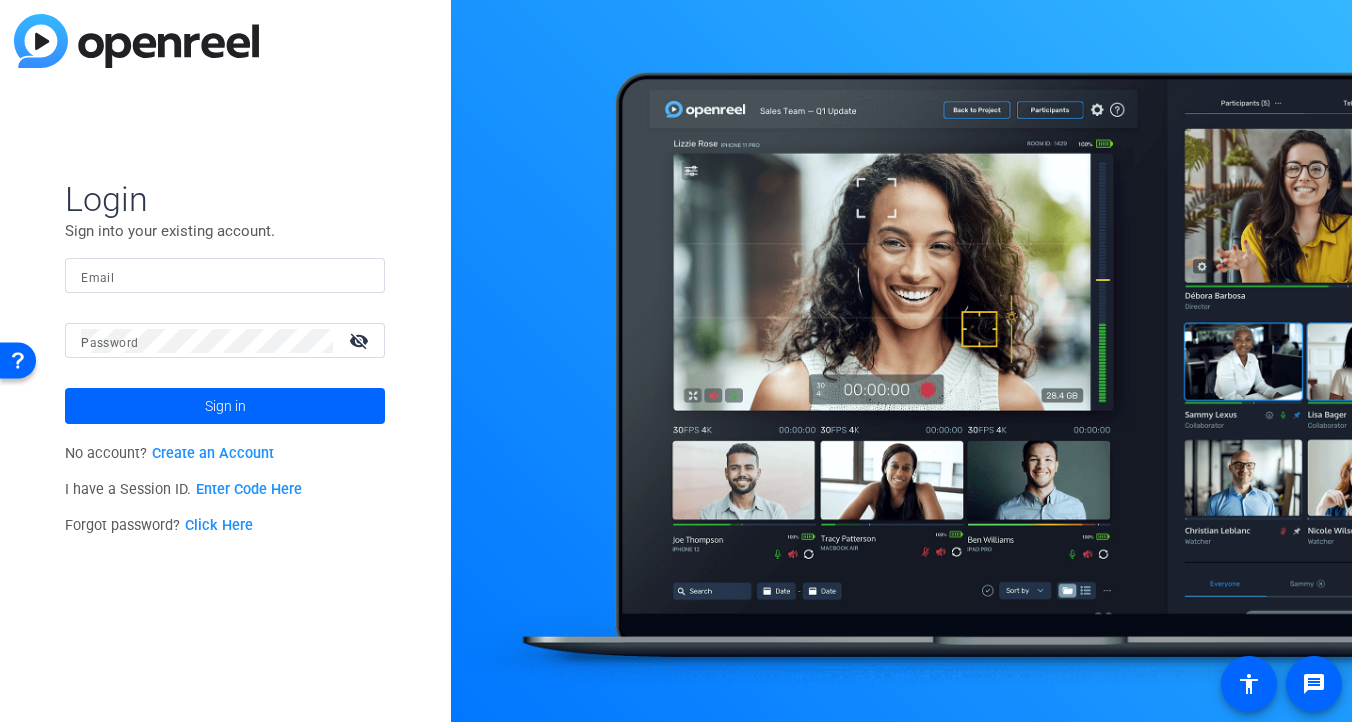 click on "Email" at bounding box center [225, 276] 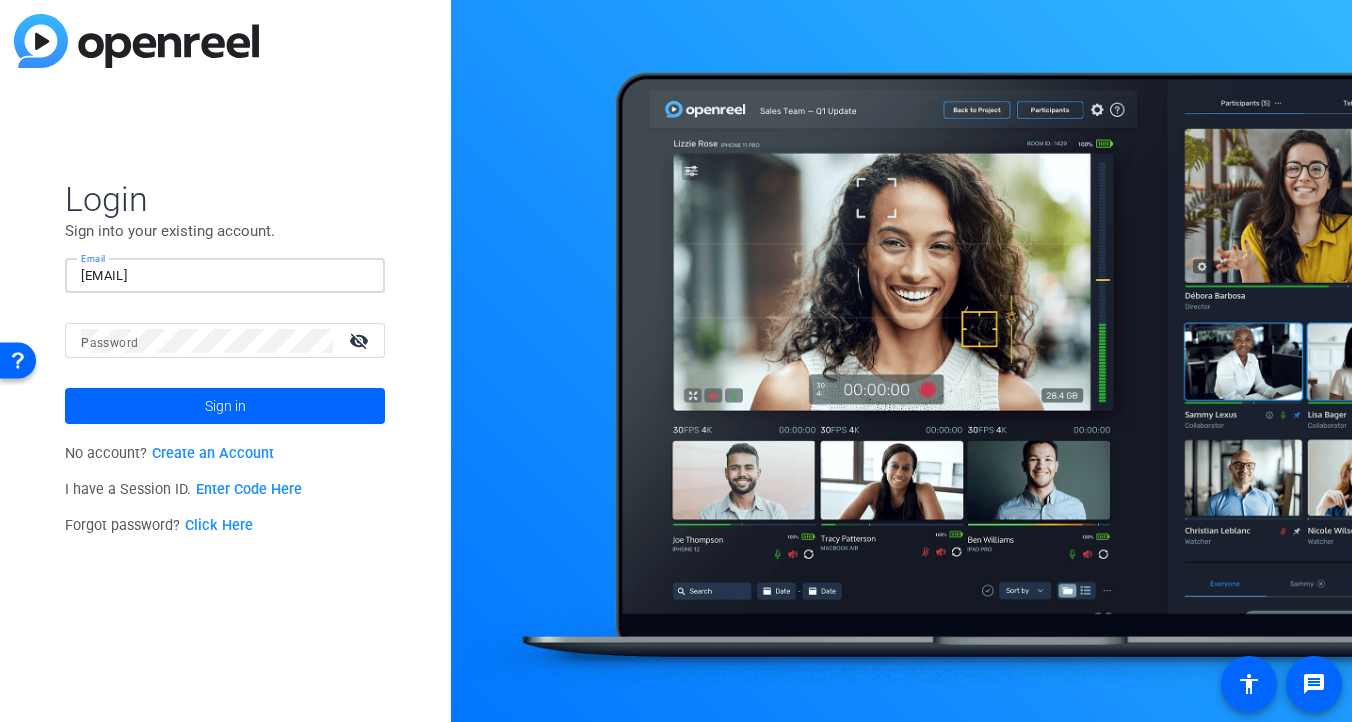 type on "erika.galeana@airbnb.com" 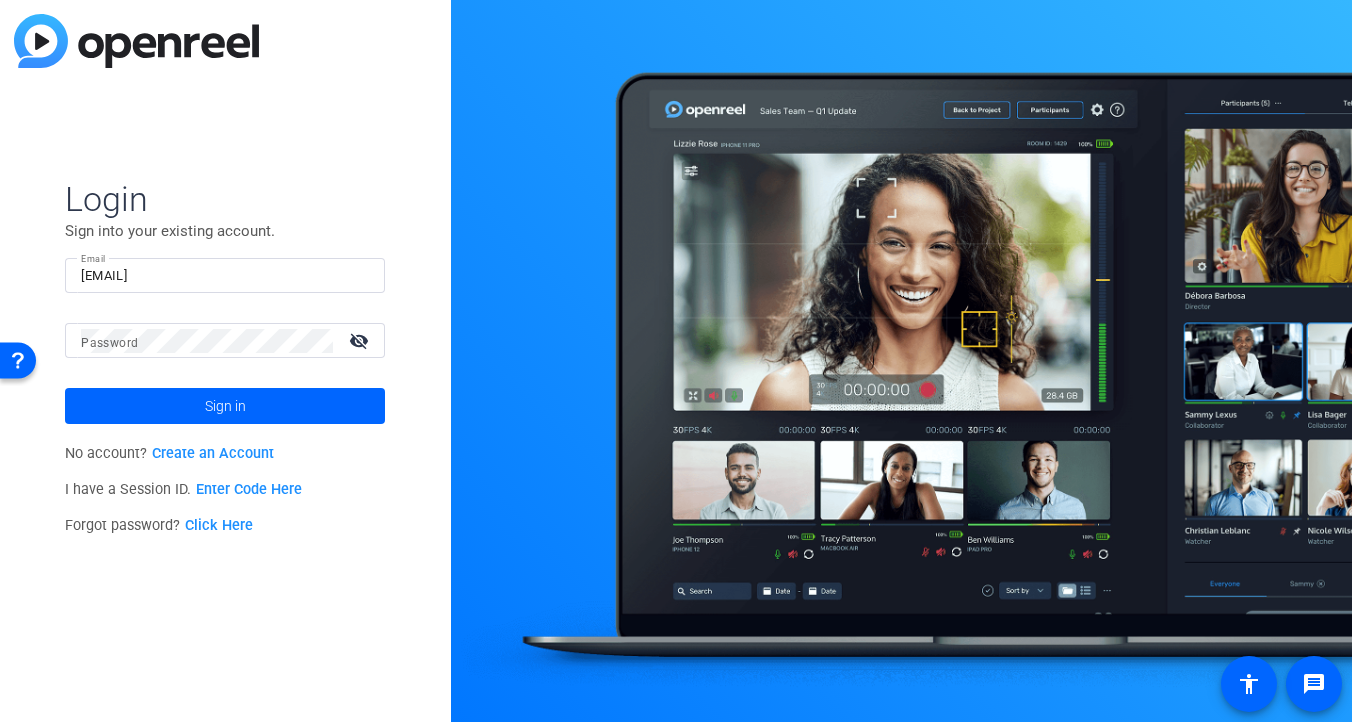 click 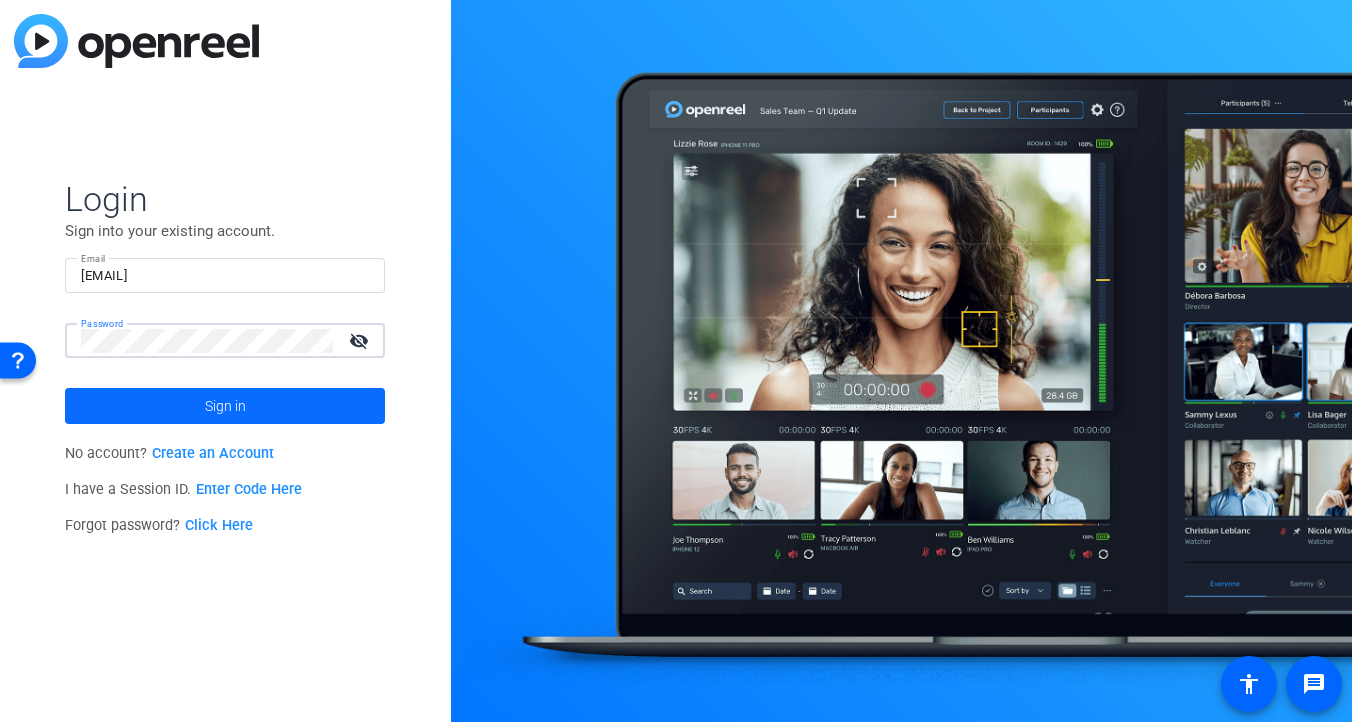 click 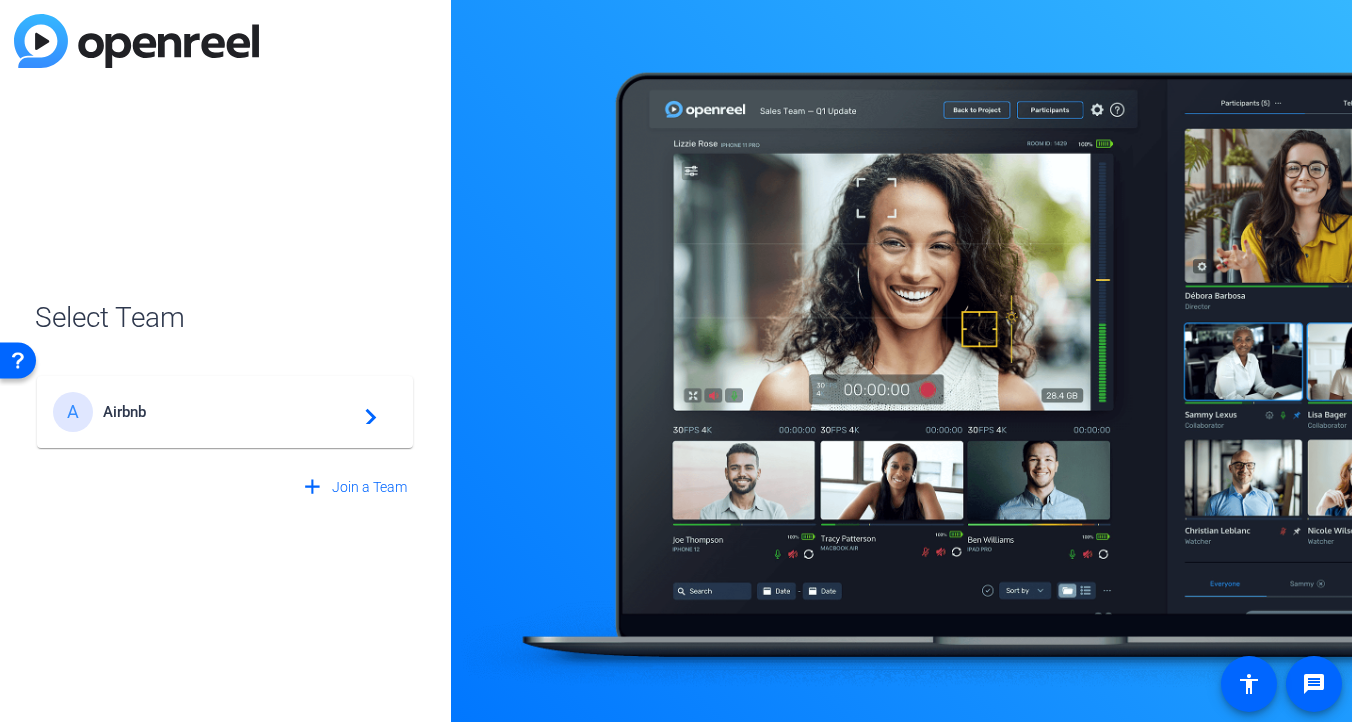 click on "Airbnb" 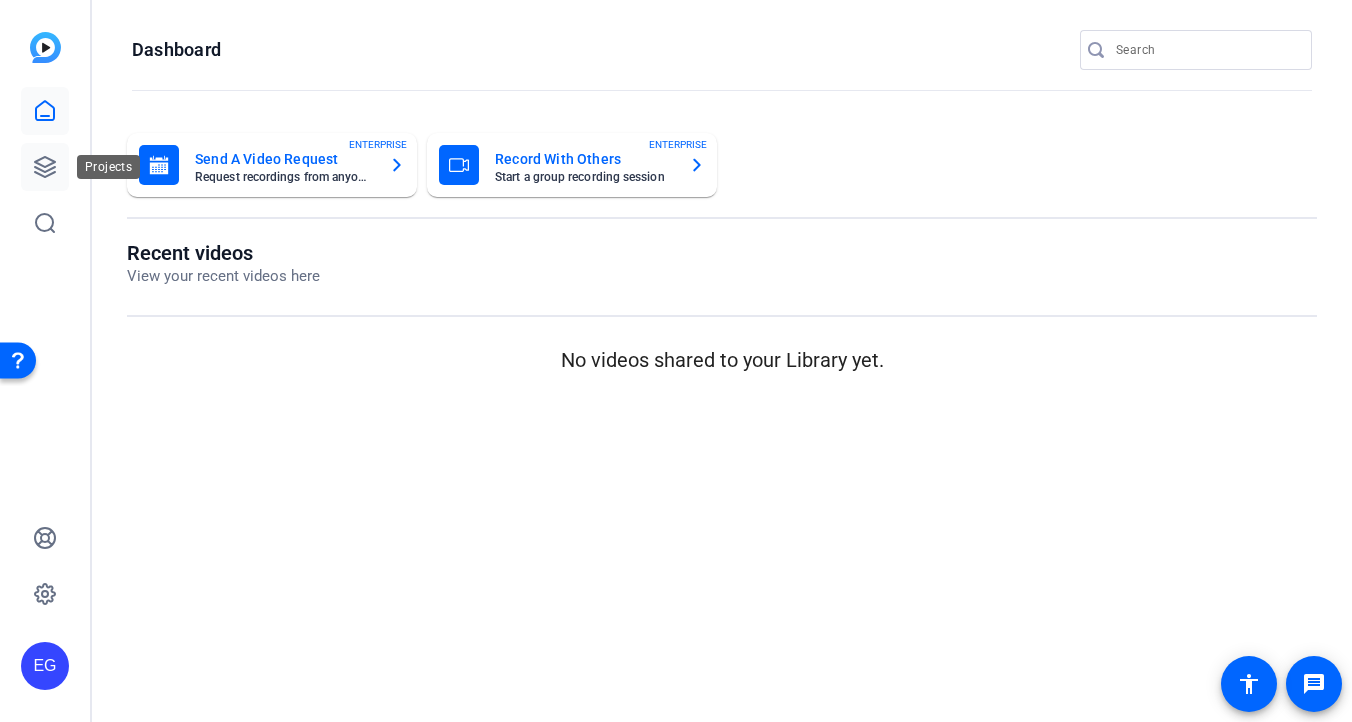 click 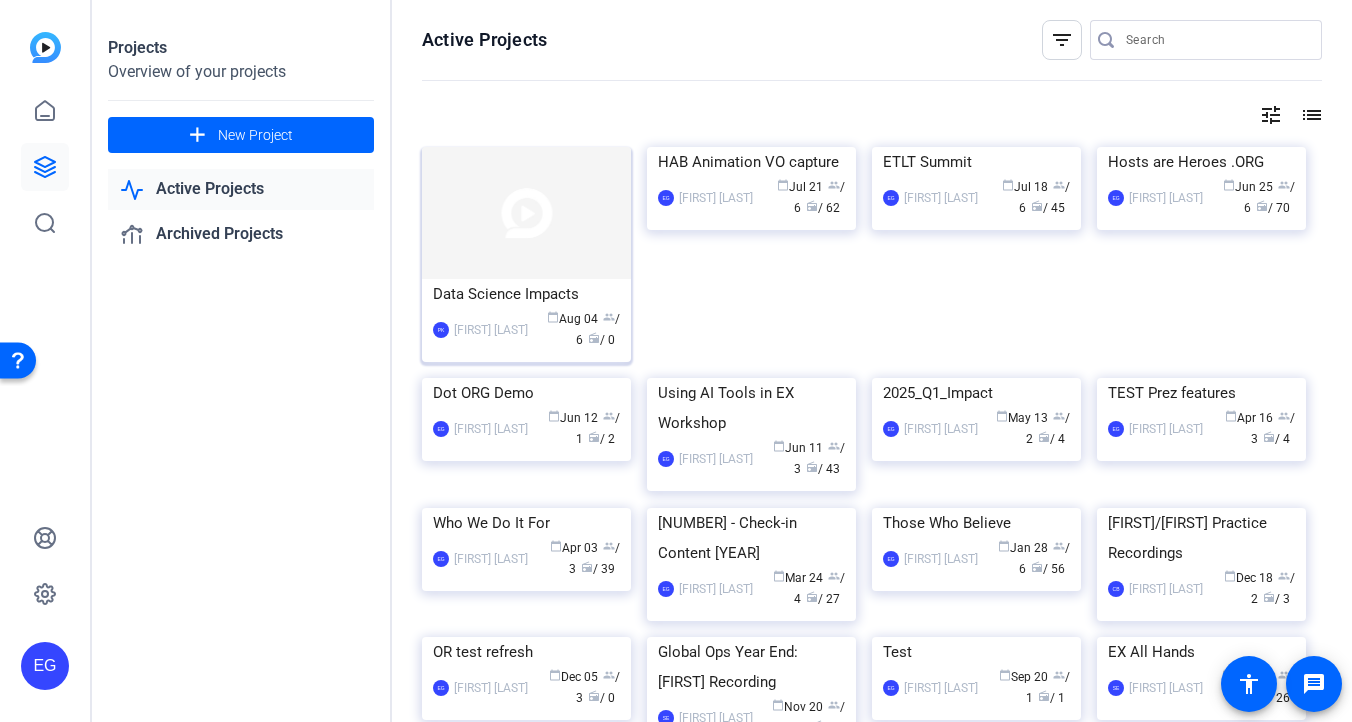 click on "Data Science Impacts" 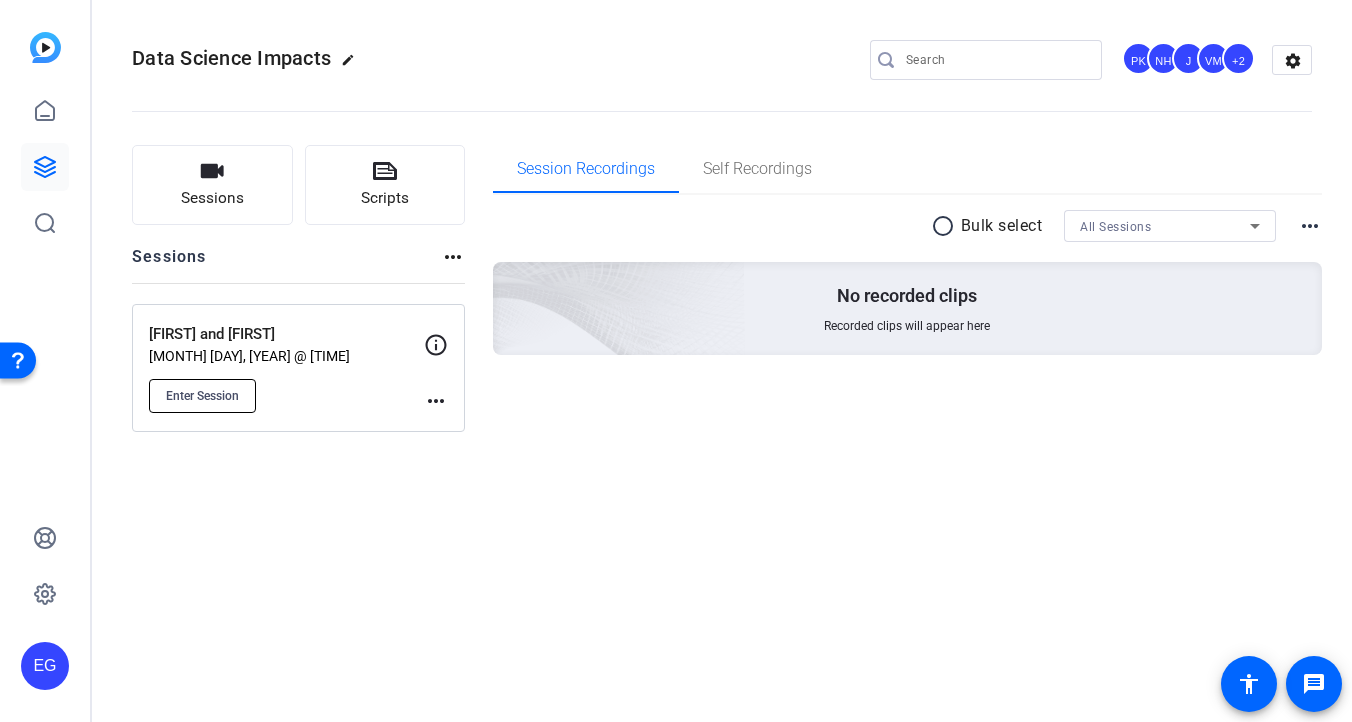 click on "Enter Session" 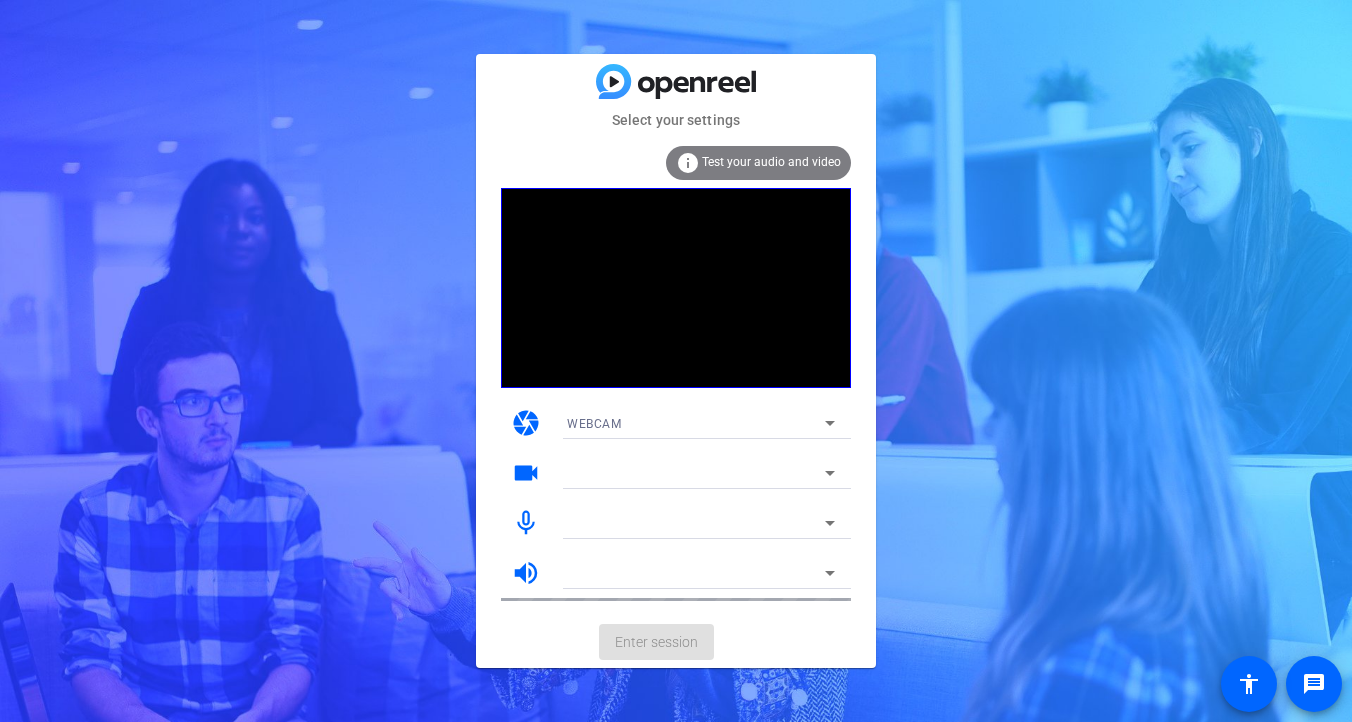 scroll, scrollTop: 0, scrollLeft: 0, axis: both 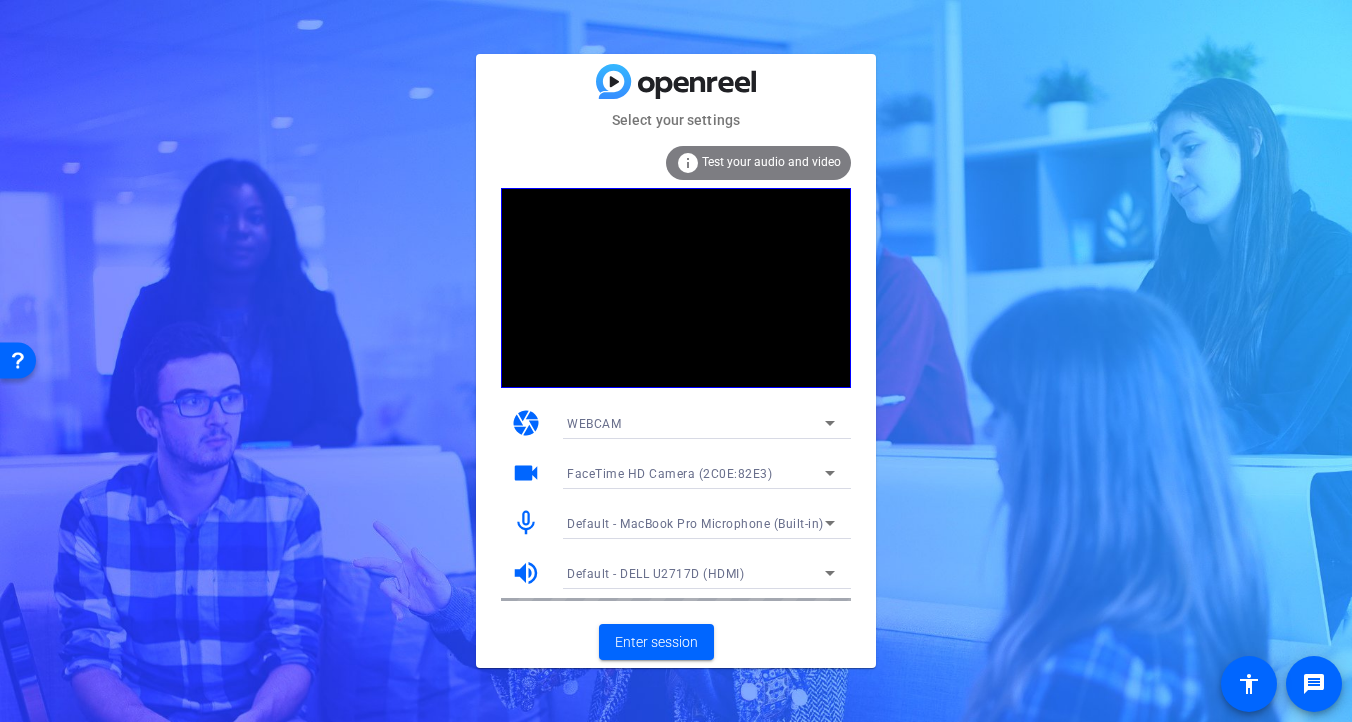 click 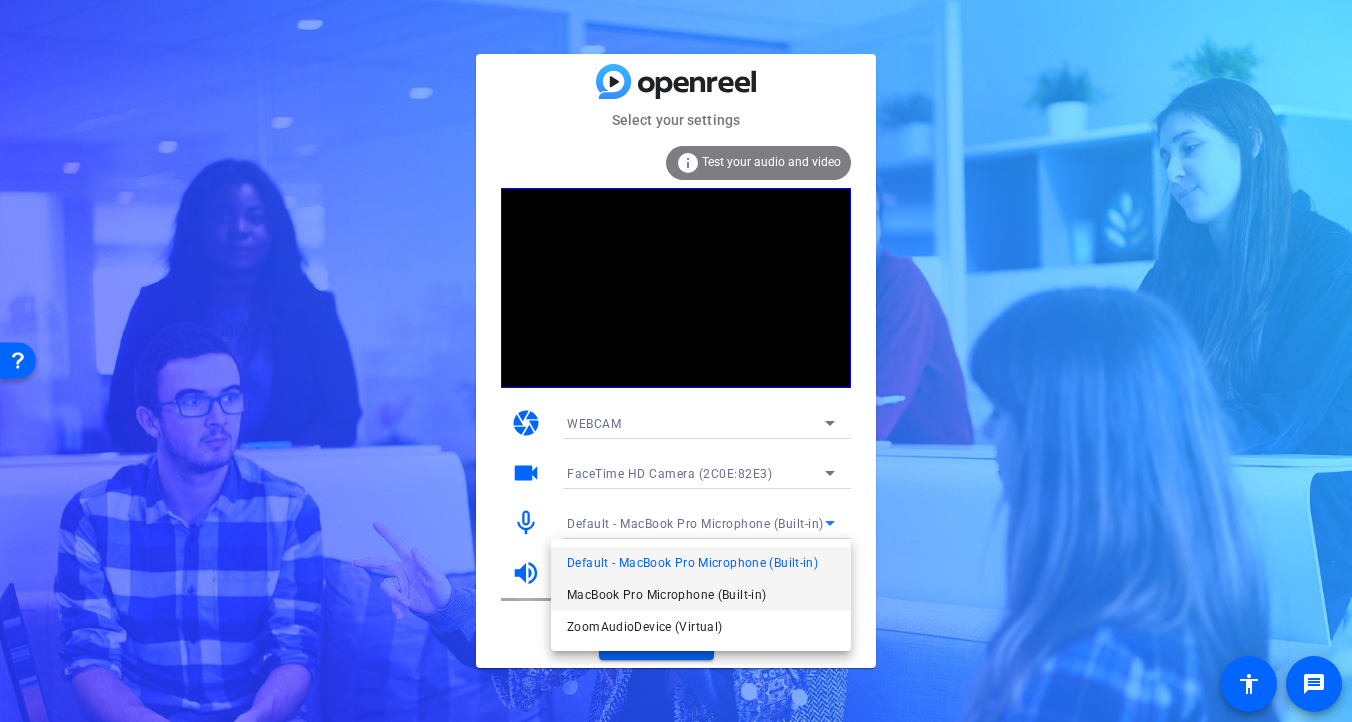 click on "MacBook Pro Microphone (Built-in)" at bounding box center [666, 595] 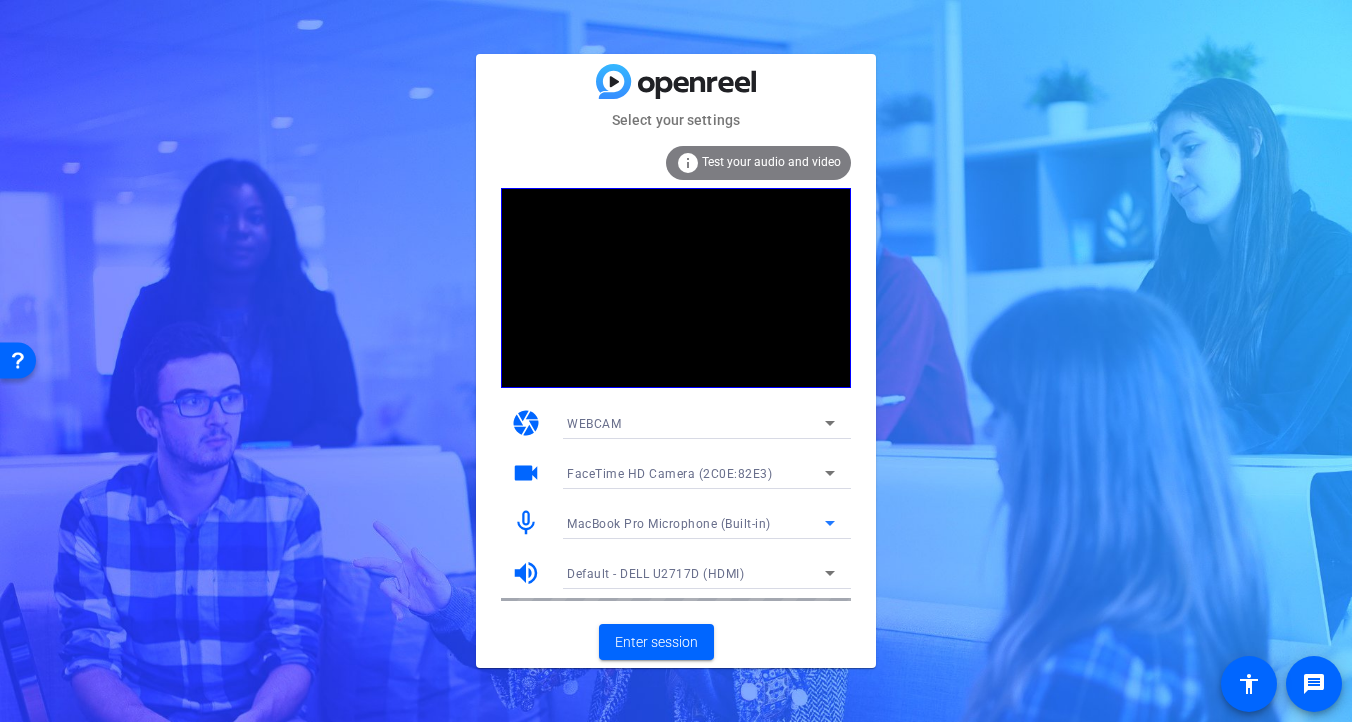click 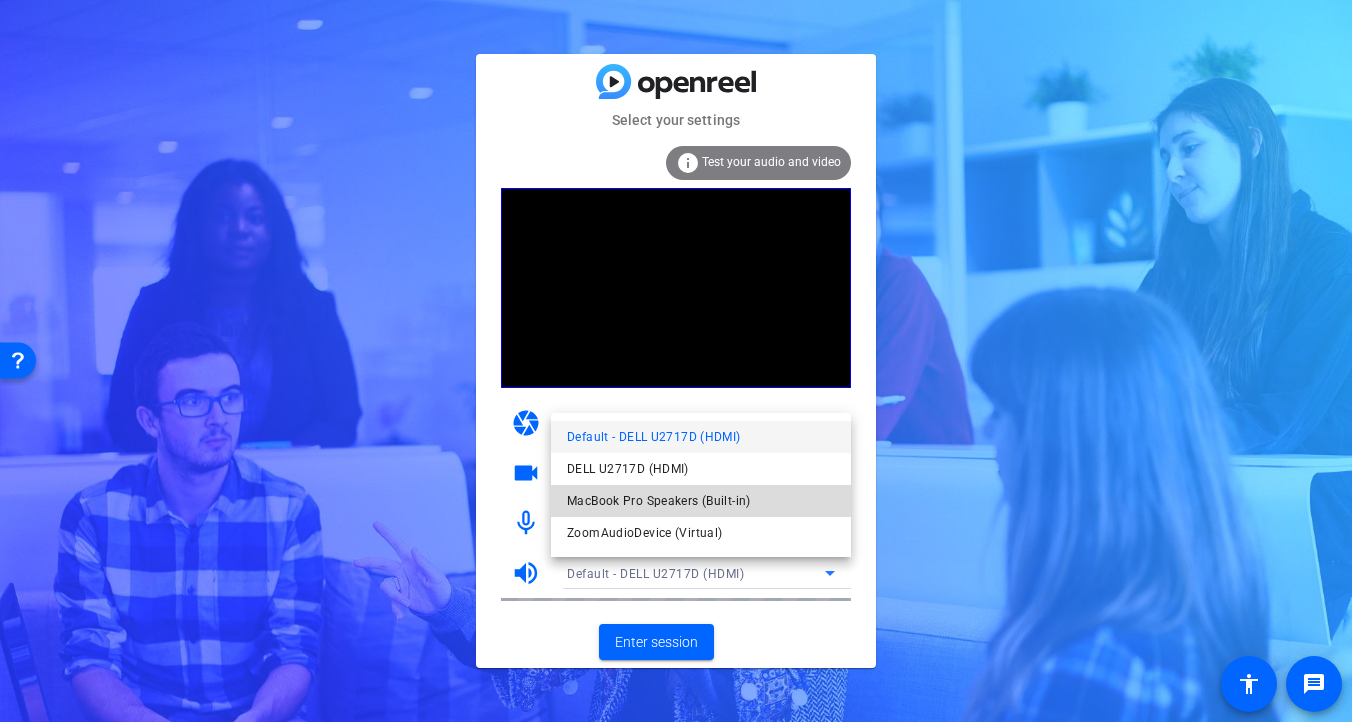 click on "MacBook Pro Speakers (Built-in)" at bounding box center (701, 501) 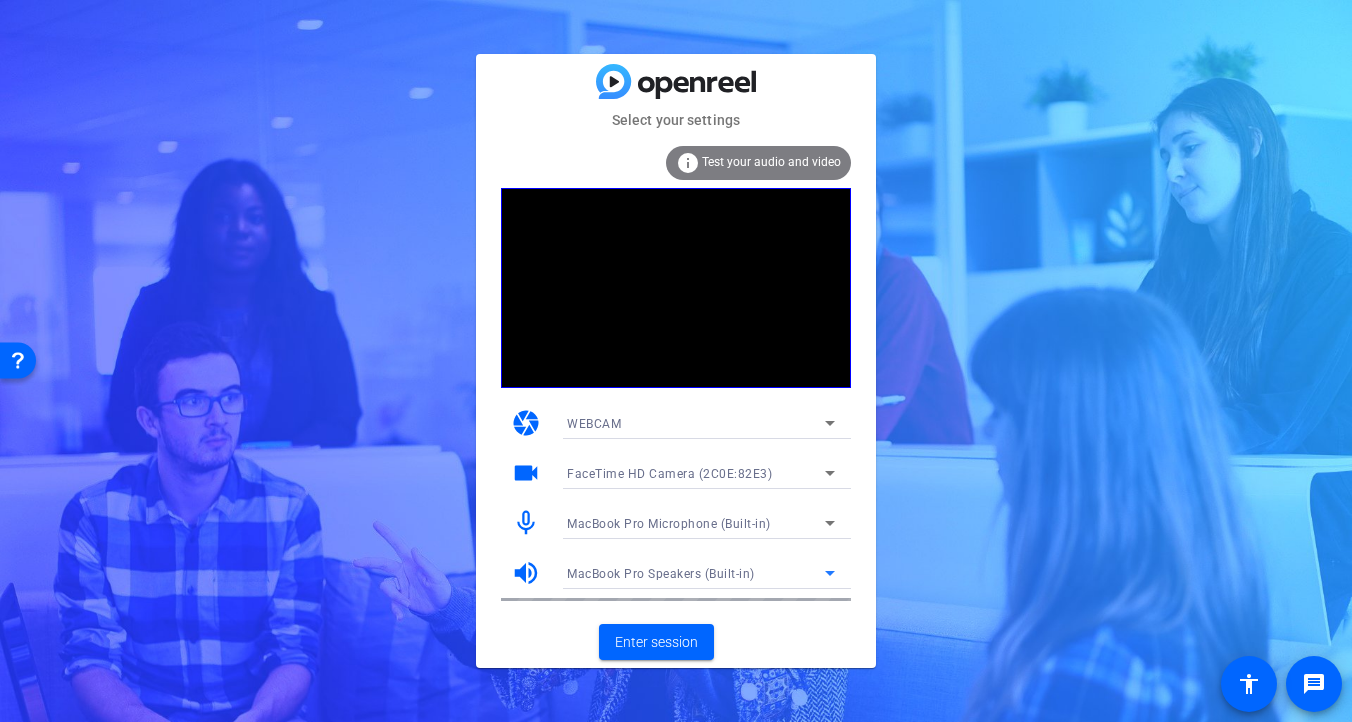 click 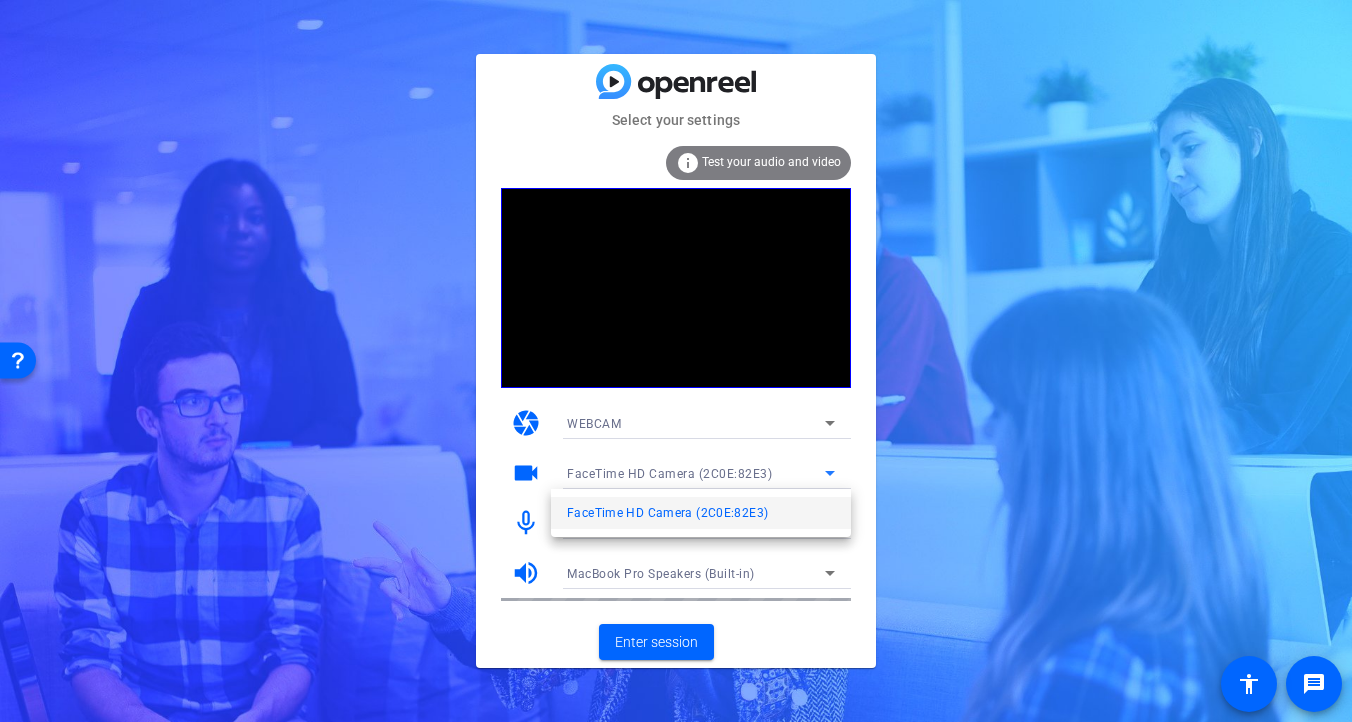 click at bounding box center (676, 361) 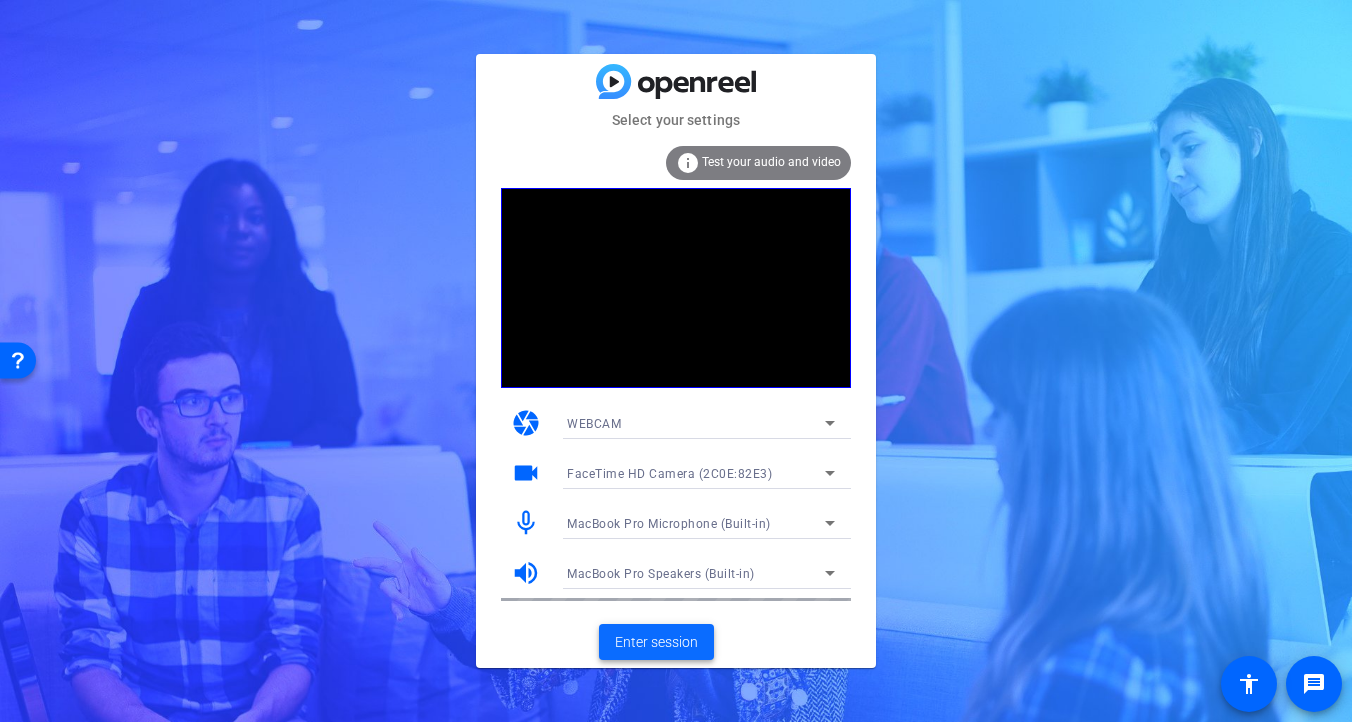 click on "Enter session" 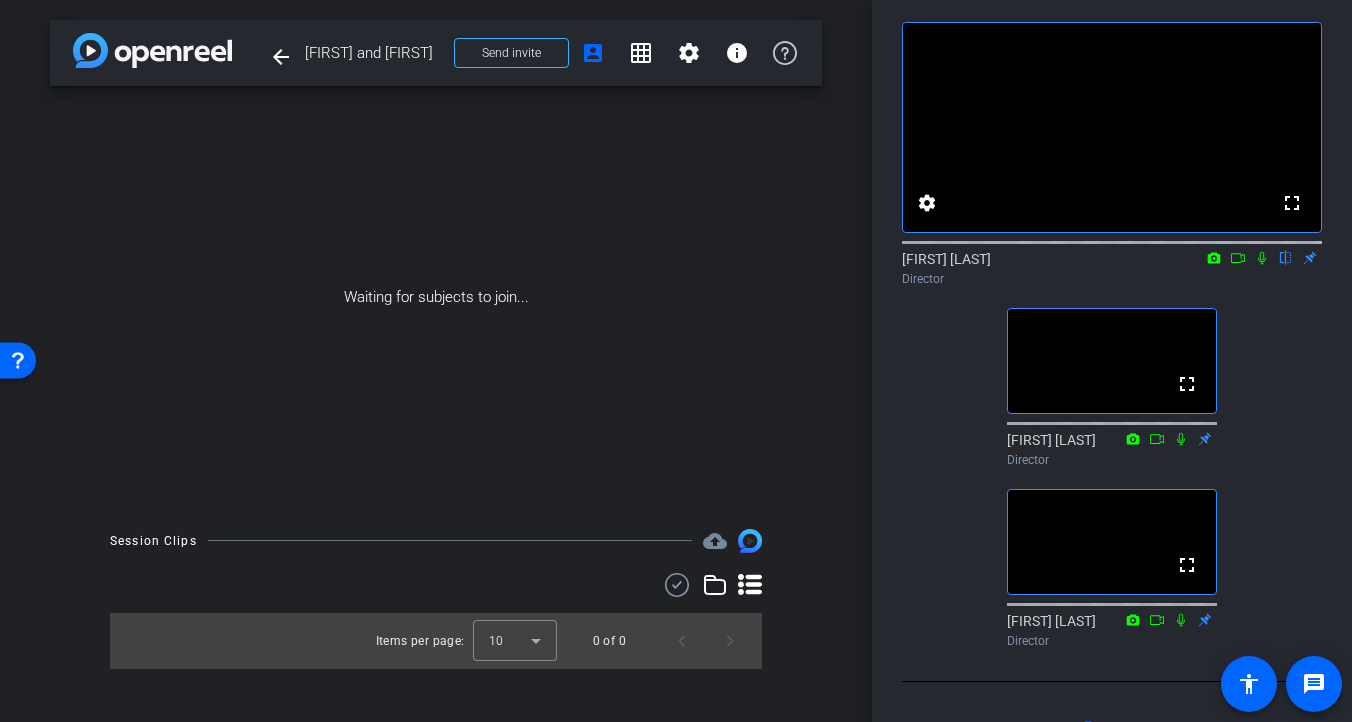 scroll, scrollTop: 0, scrollLeft: 0, axis: both 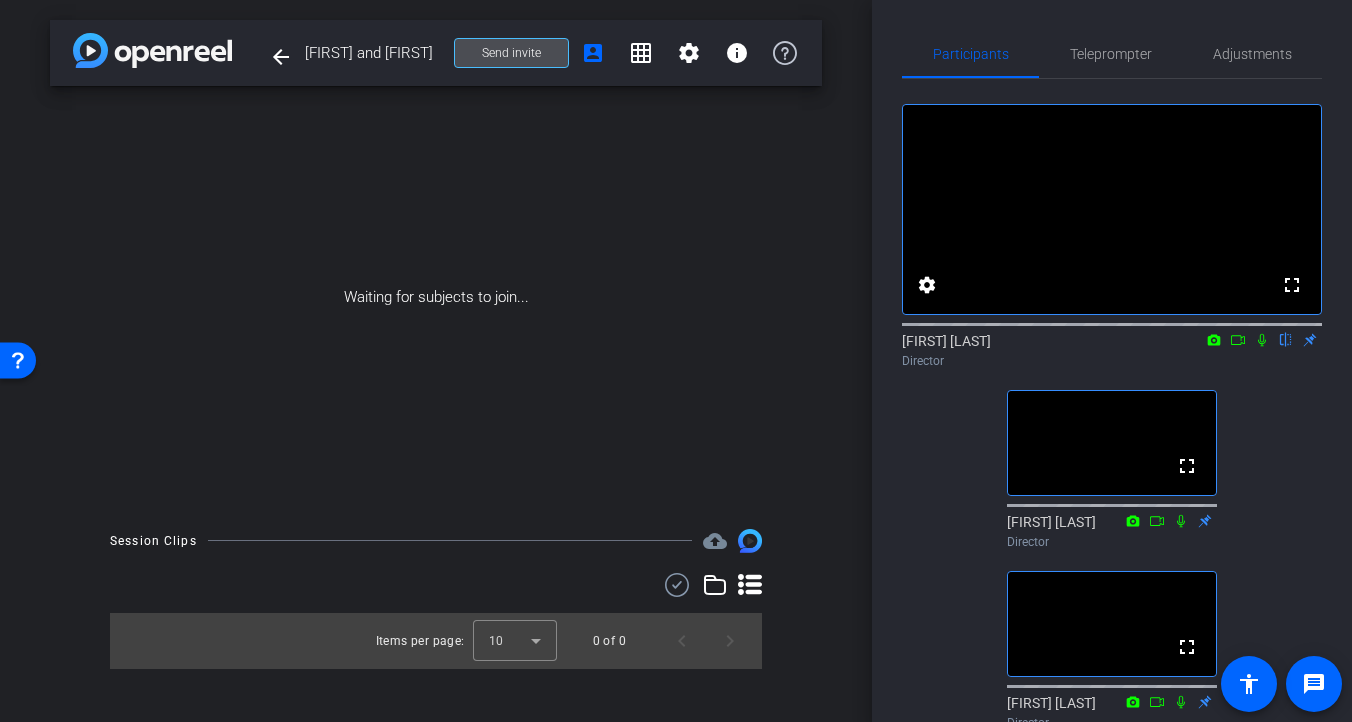 click on "Send invite" at bounding box center (511, 53) 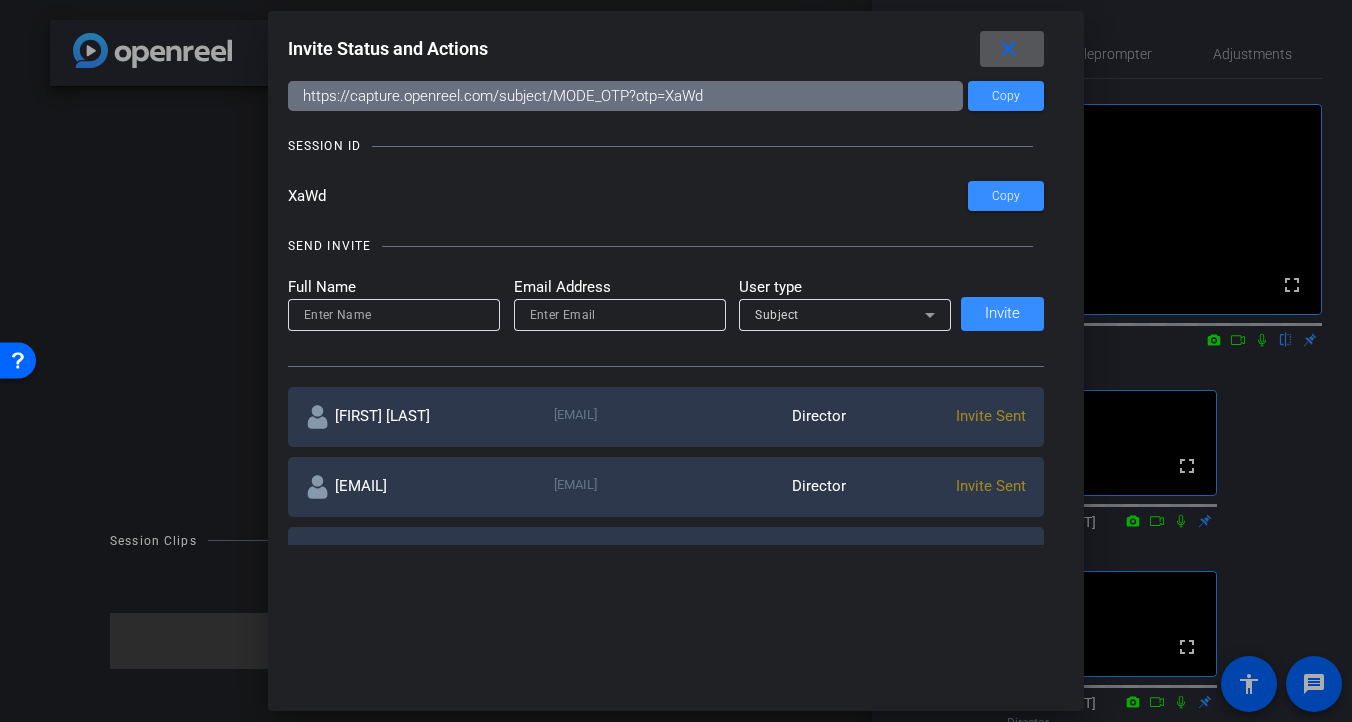scroll, scrollTop: 0, scrollLeft: 0, axis: both 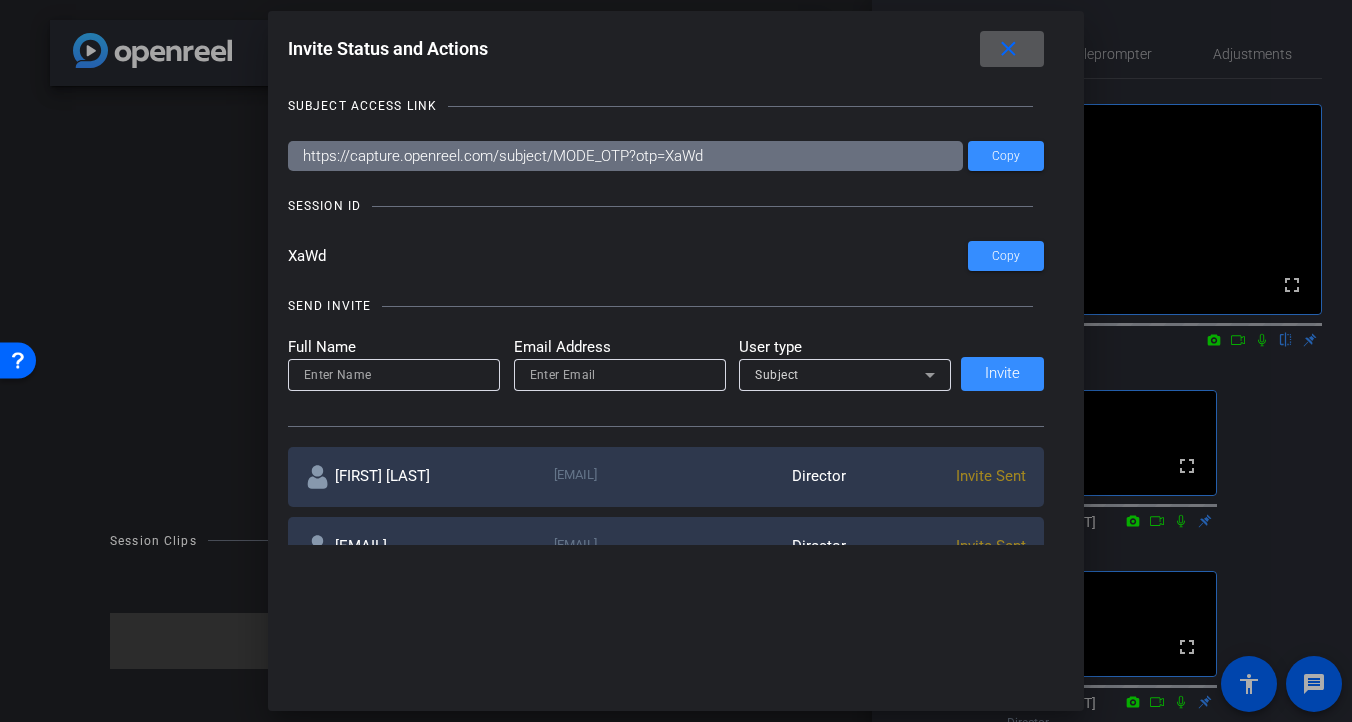 click at bounding box center [394, 375] 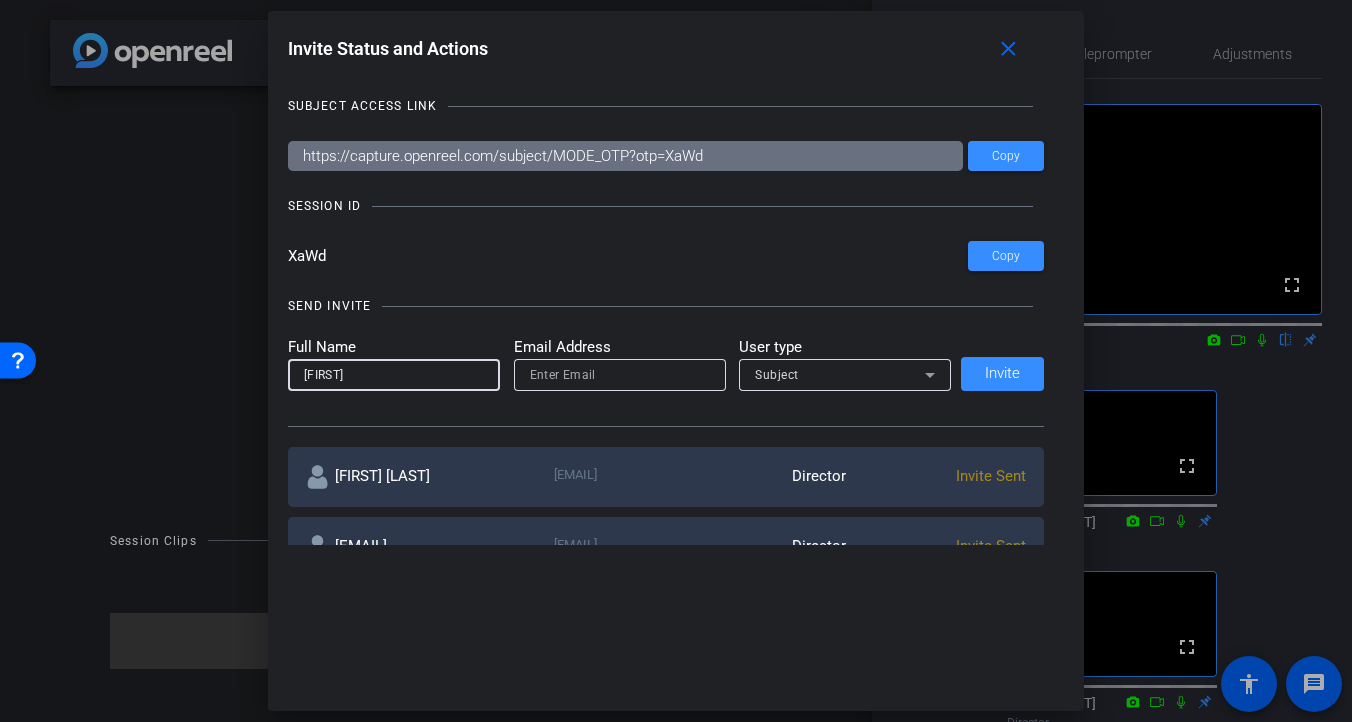 type on "Erika" 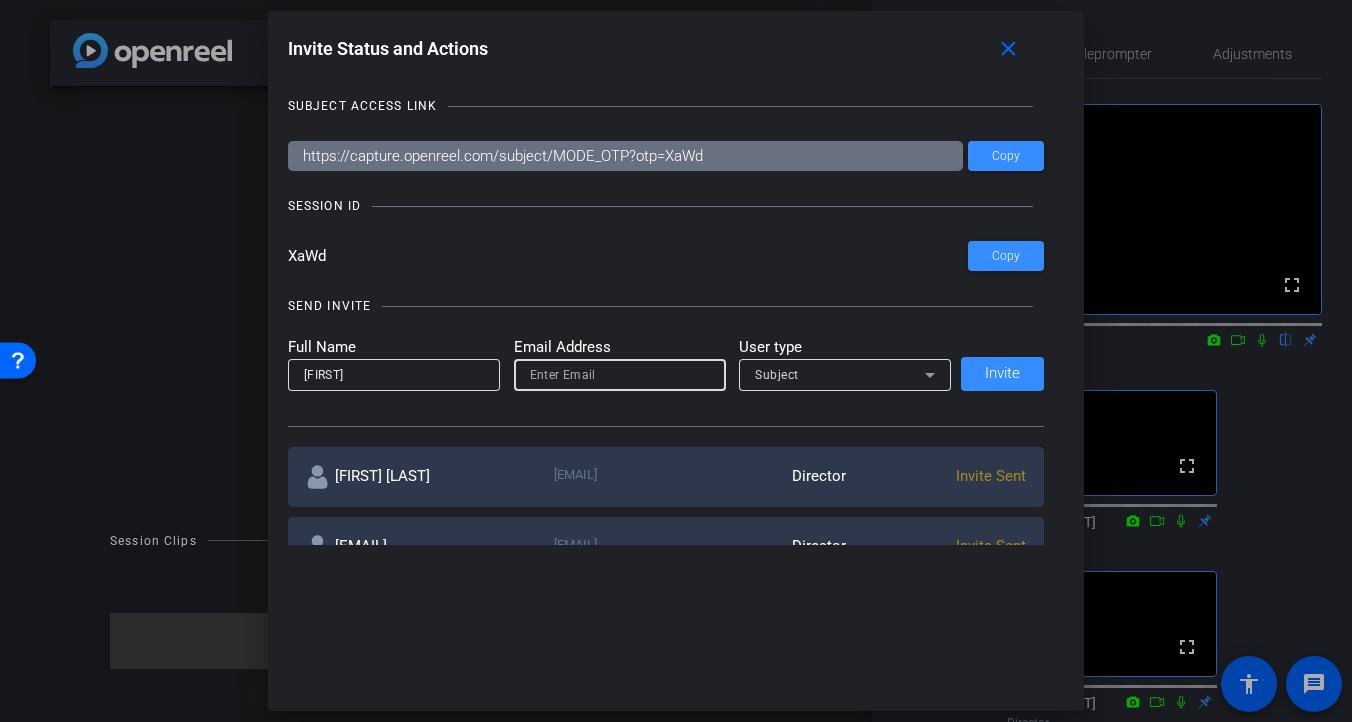 type on "egaleana7@gmail.com" 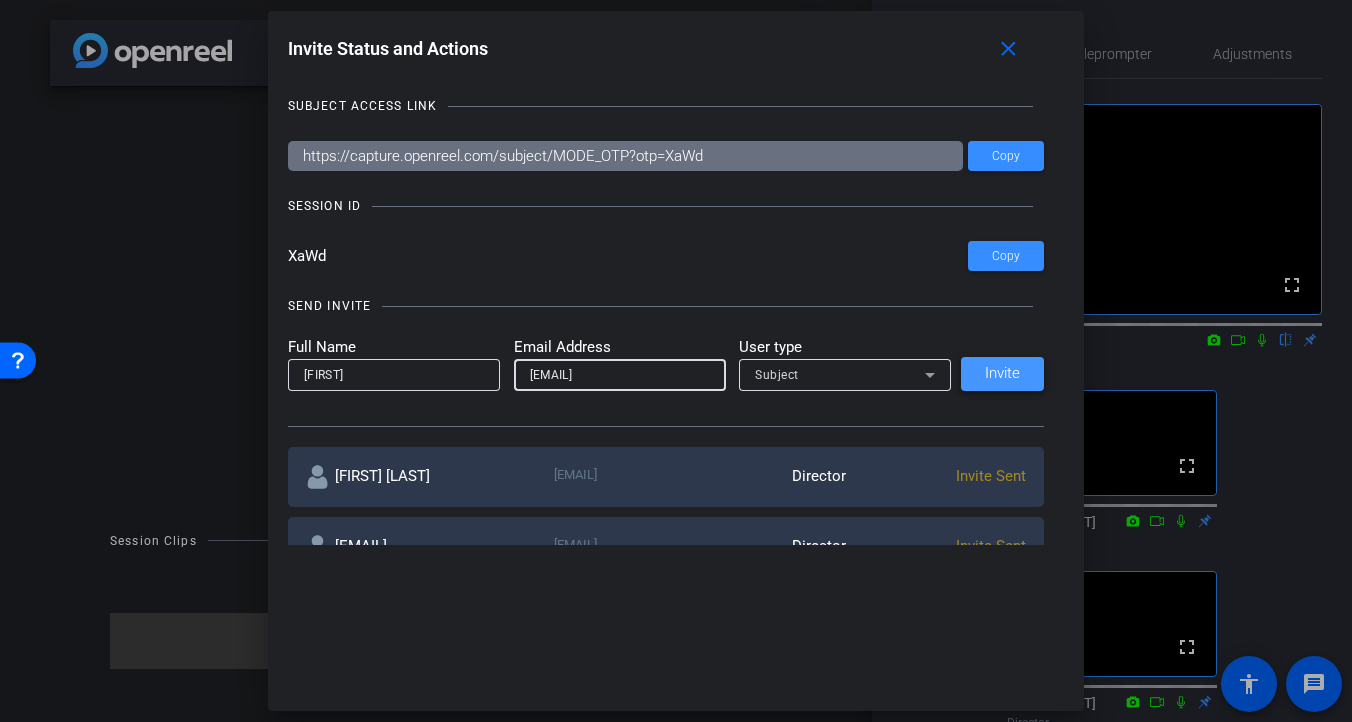 click on "Invite" at bounding box center (1002, 373) 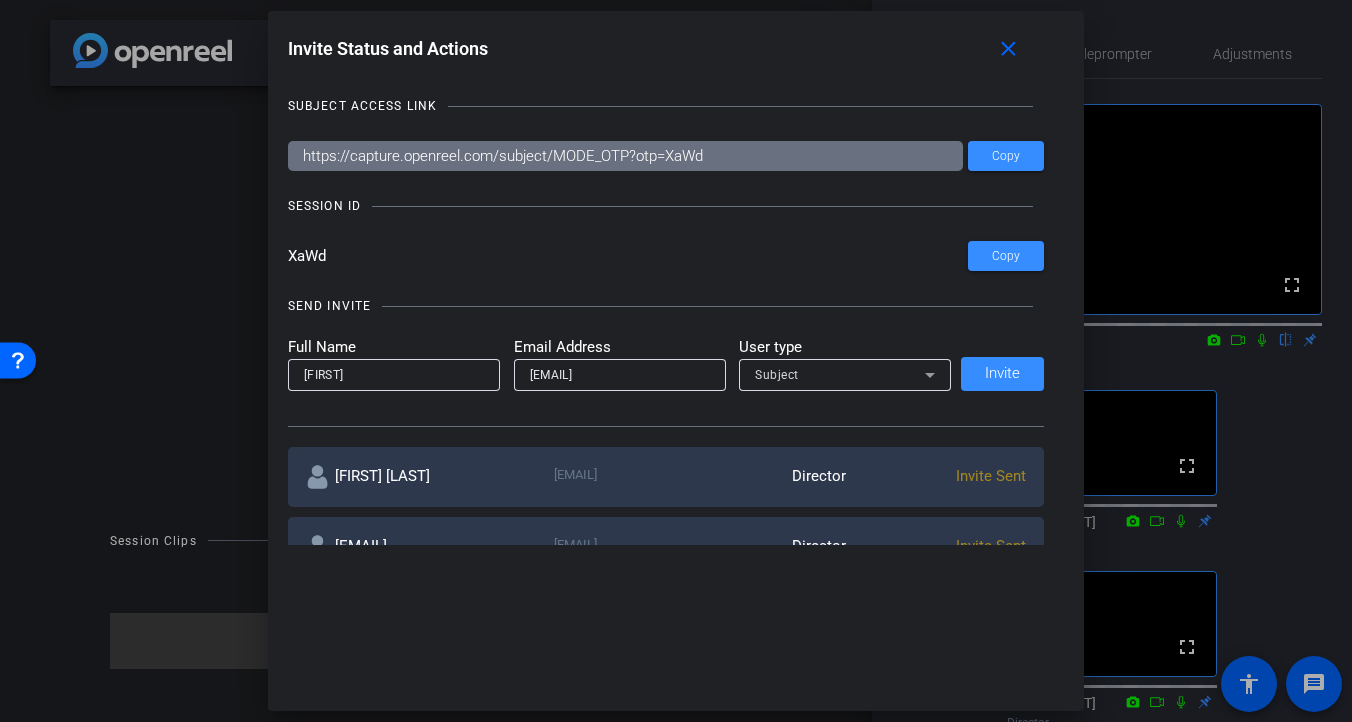 type 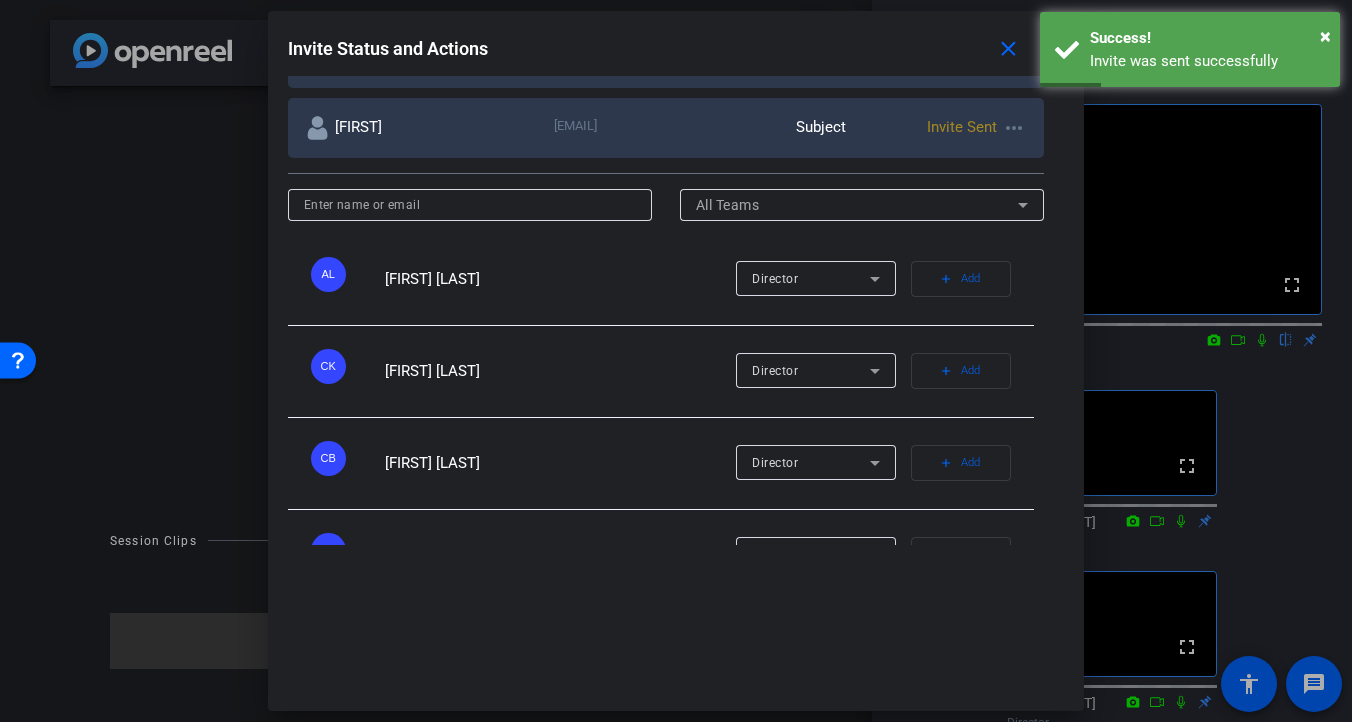 scroll, scrollTop: 911, scrollLeft: 0, axis: vertical 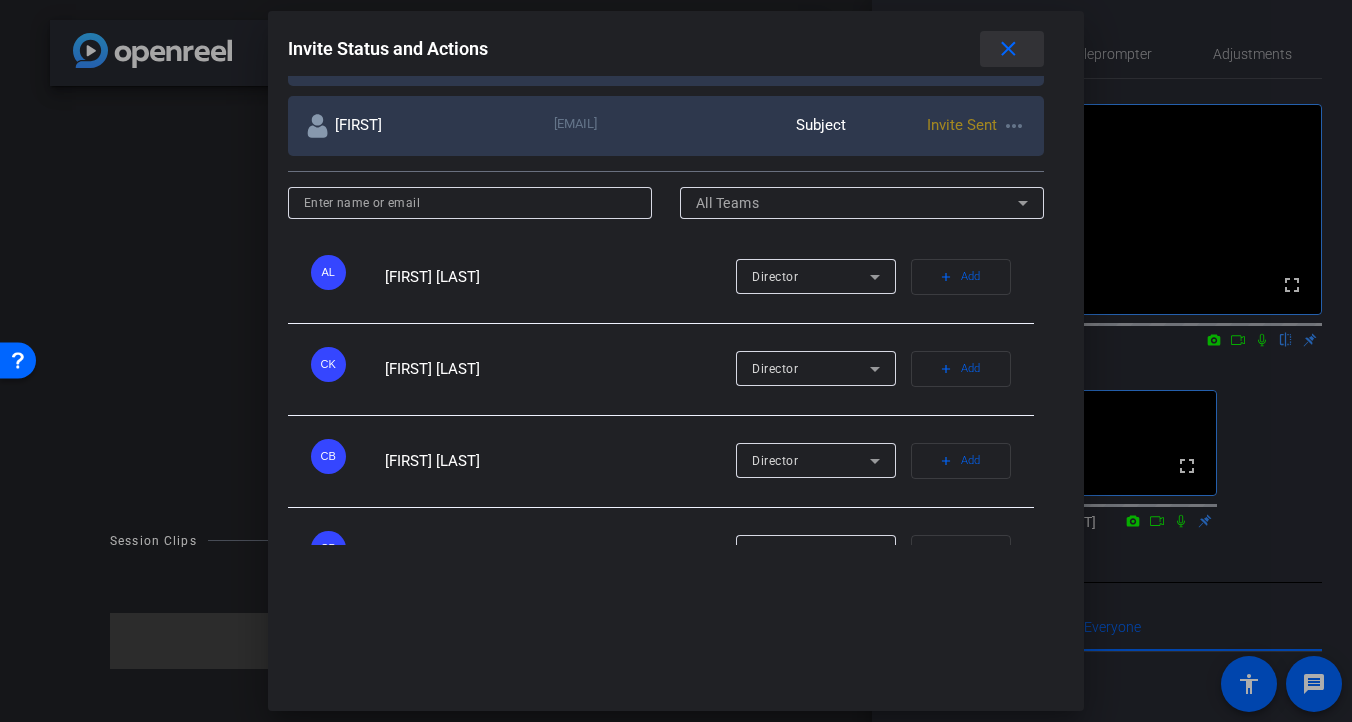 click on "close" at bounding box center (1008, 49) 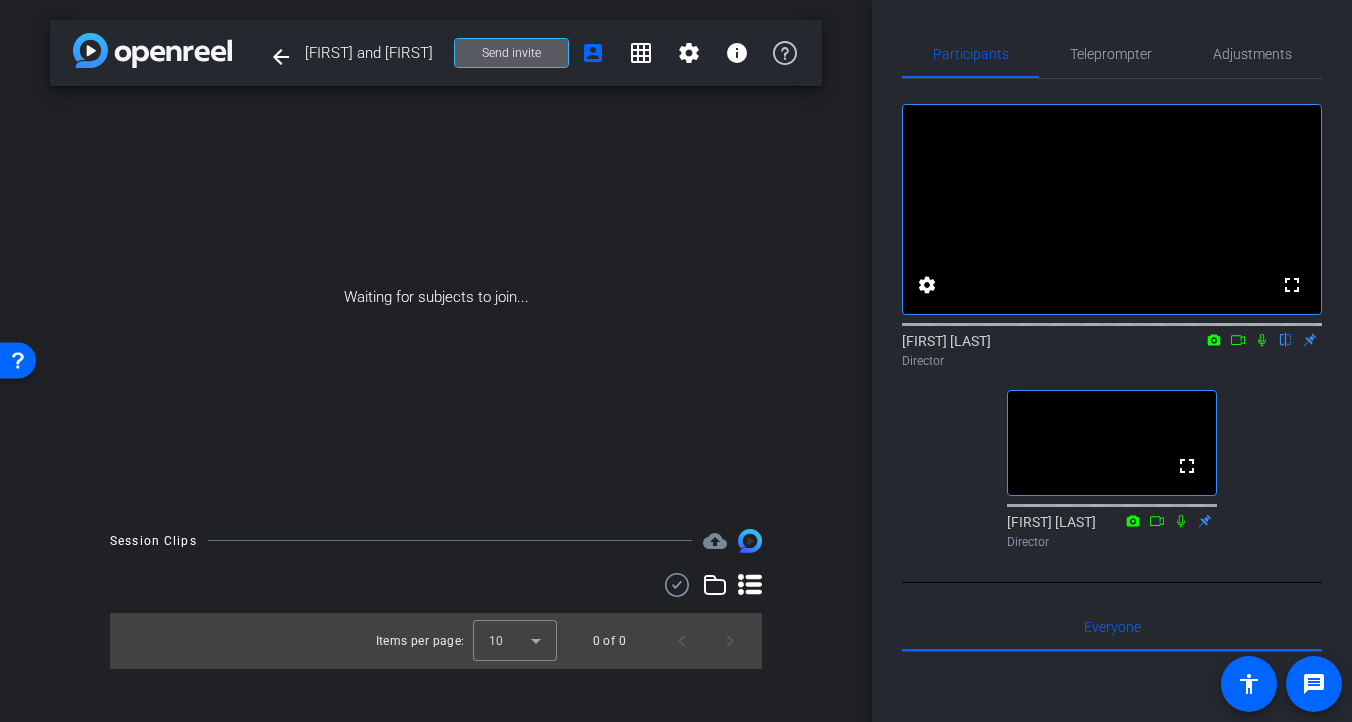 click on "Send invite" at bounding box center (511, 53) 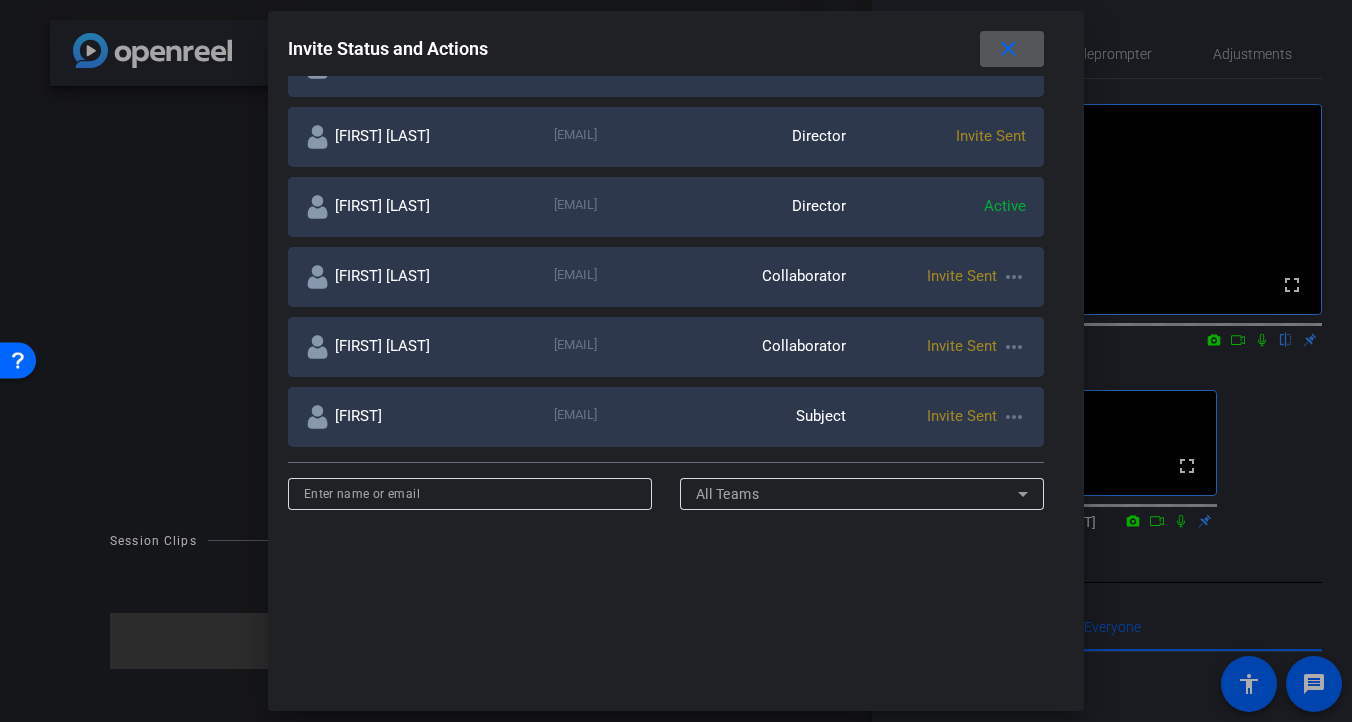 scroll, scrollTop: 621, scrollLeft: 0, axis: vertical 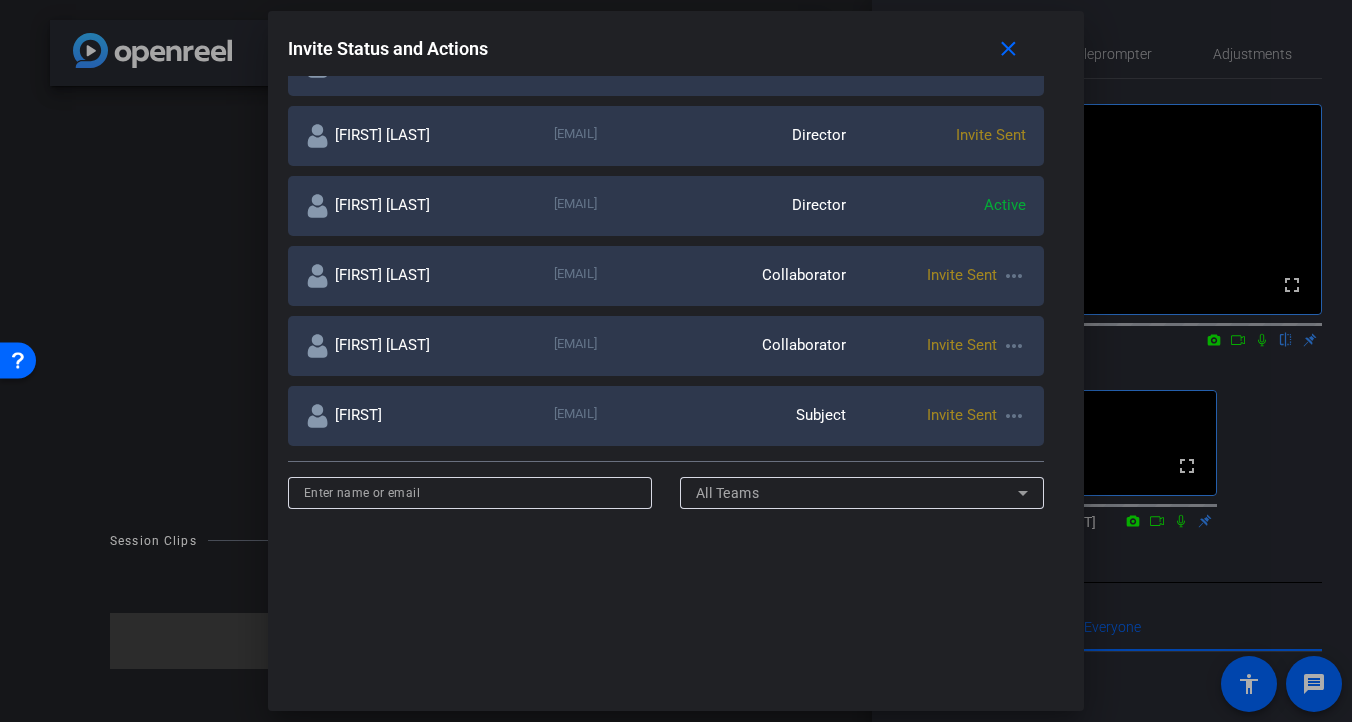 click on "more_horiz" at bounding box center [1014, 276] 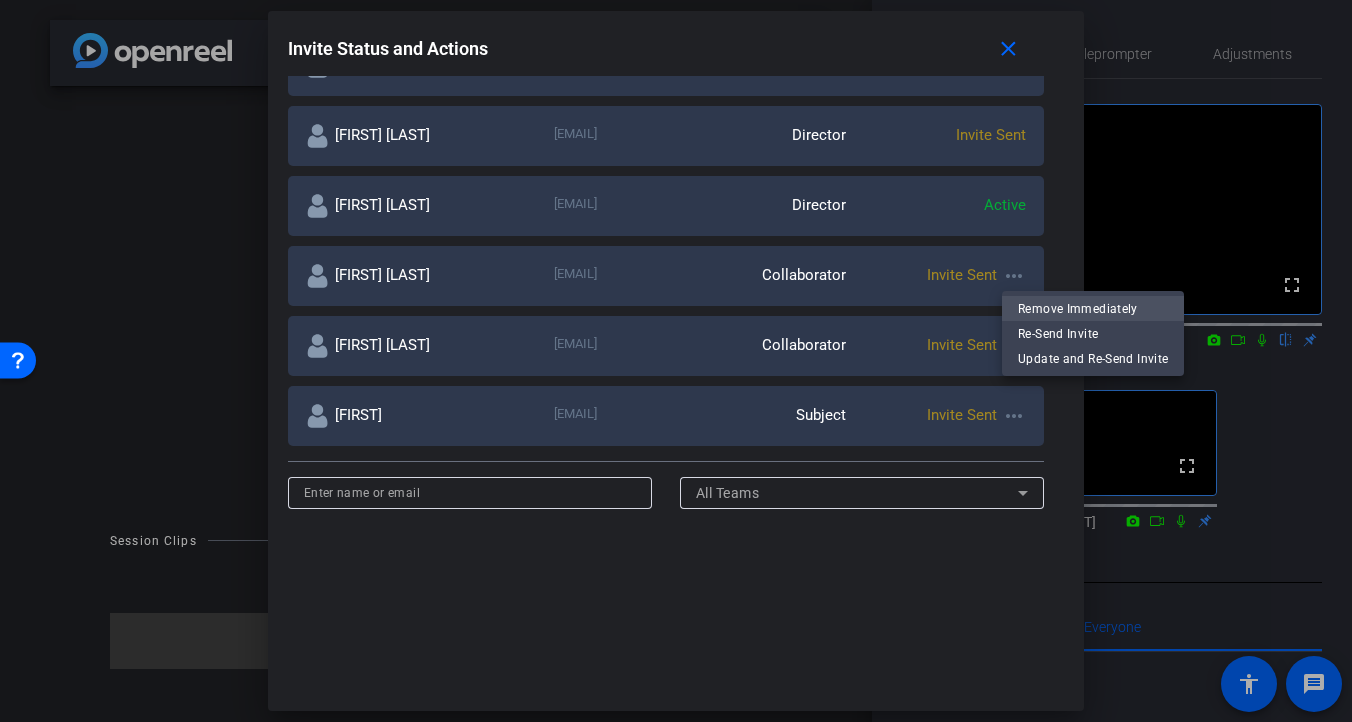 click on "Remove Immediately" at bounding box center (1093, 309) 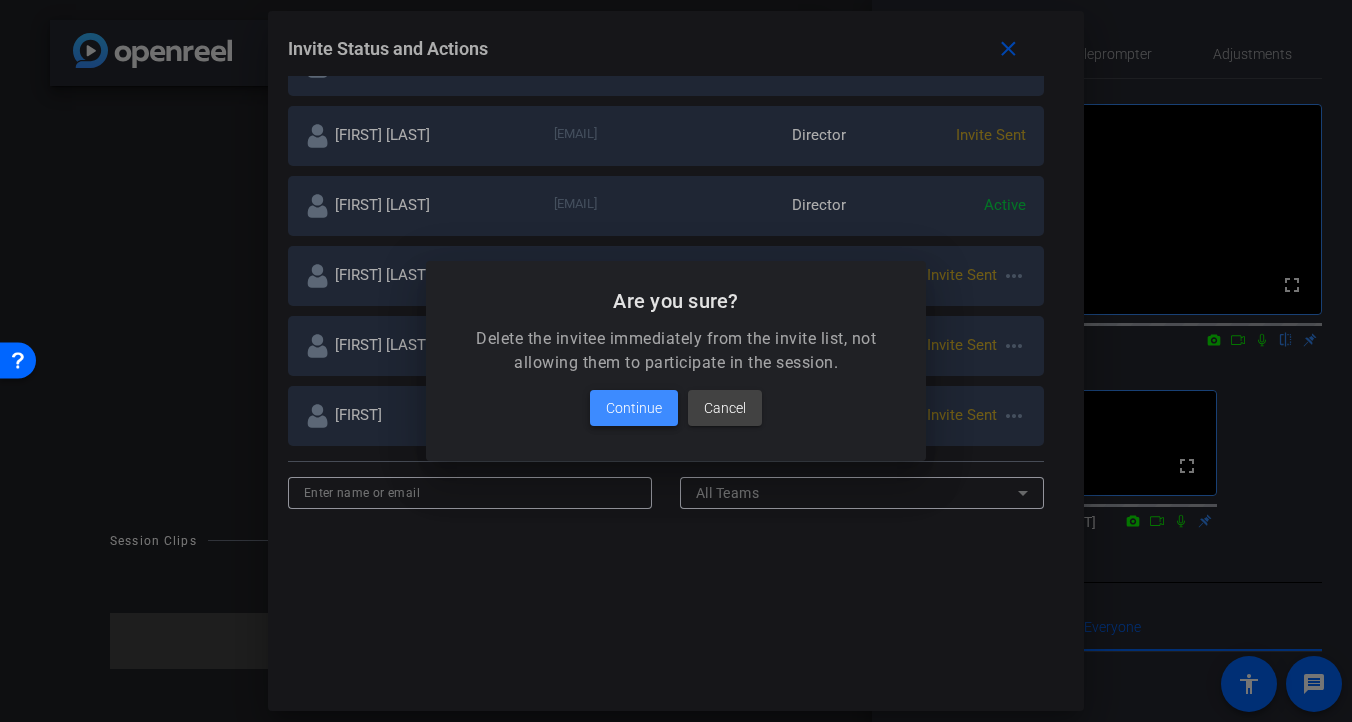 click on "Continue" at bounding box center (634, 408) 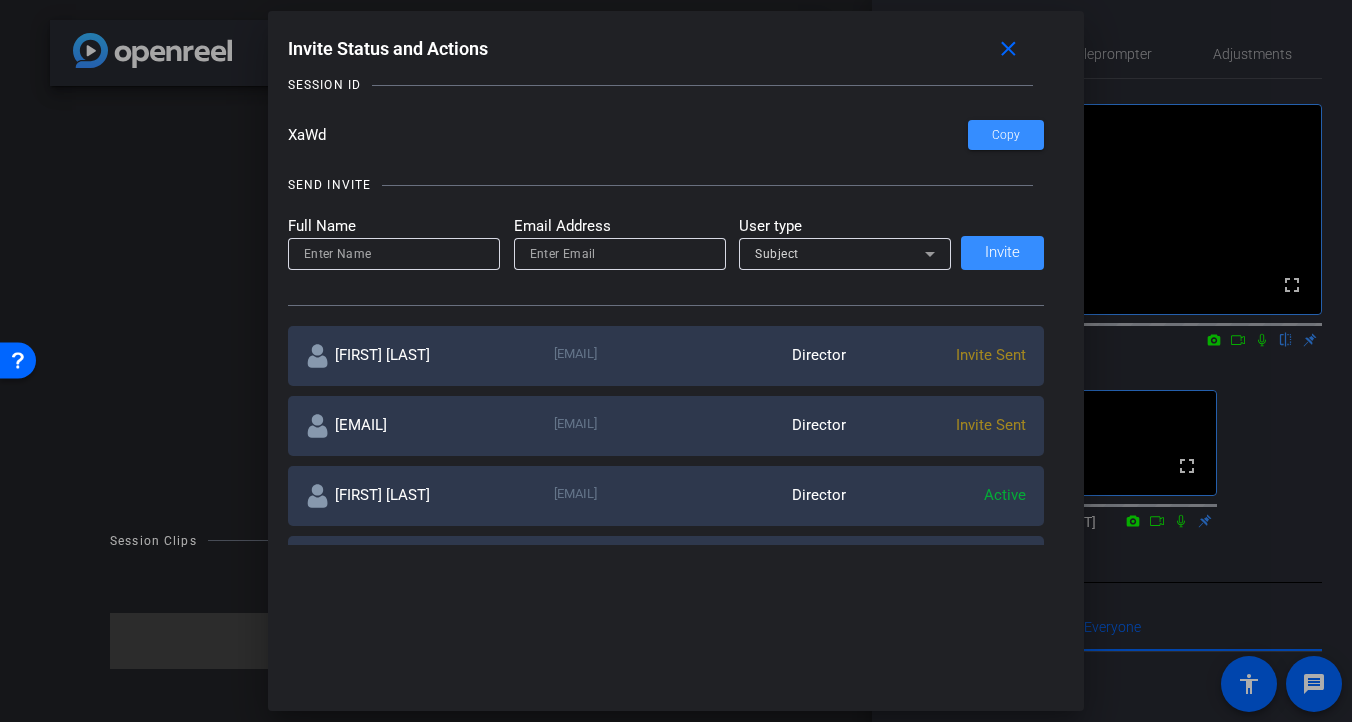 scroll, scrollTop: 0, scrollLeft: 0, axis: both 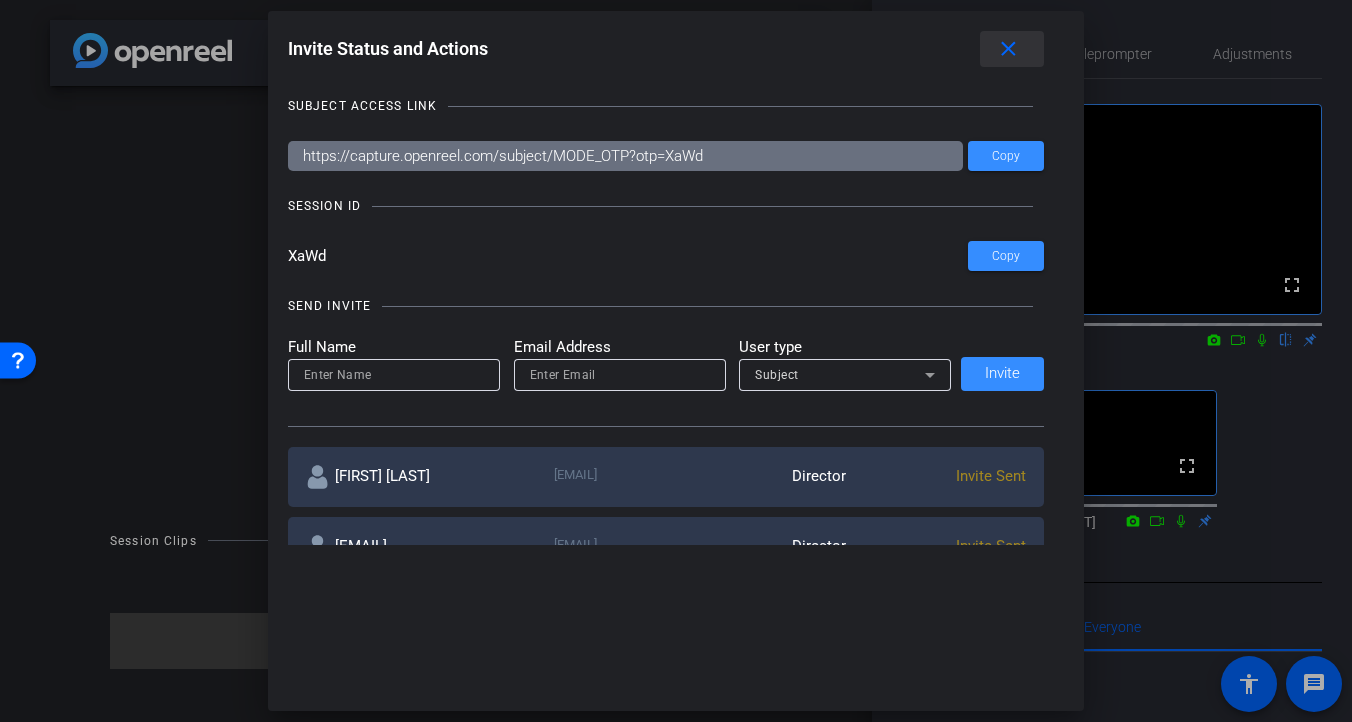click on "close" at bounding box center (1008, 49) 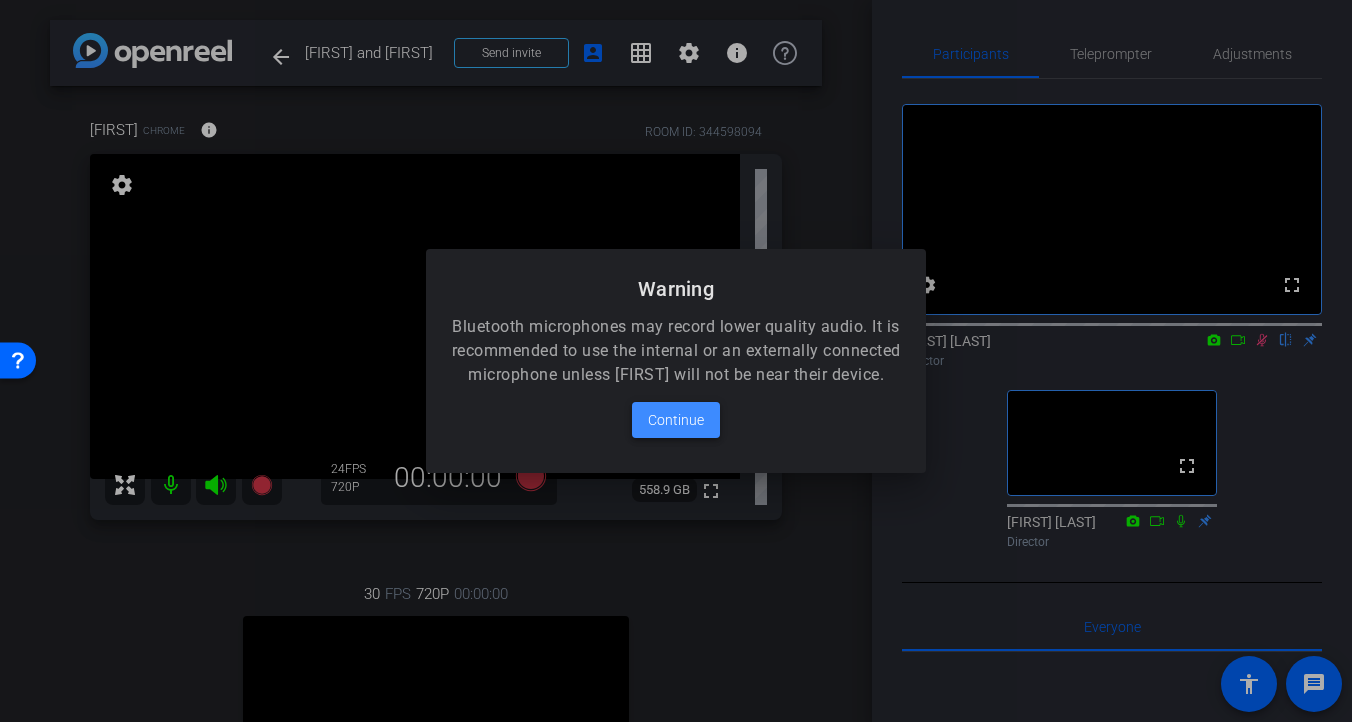 click on "Continue" at bounding box center [676, 420] 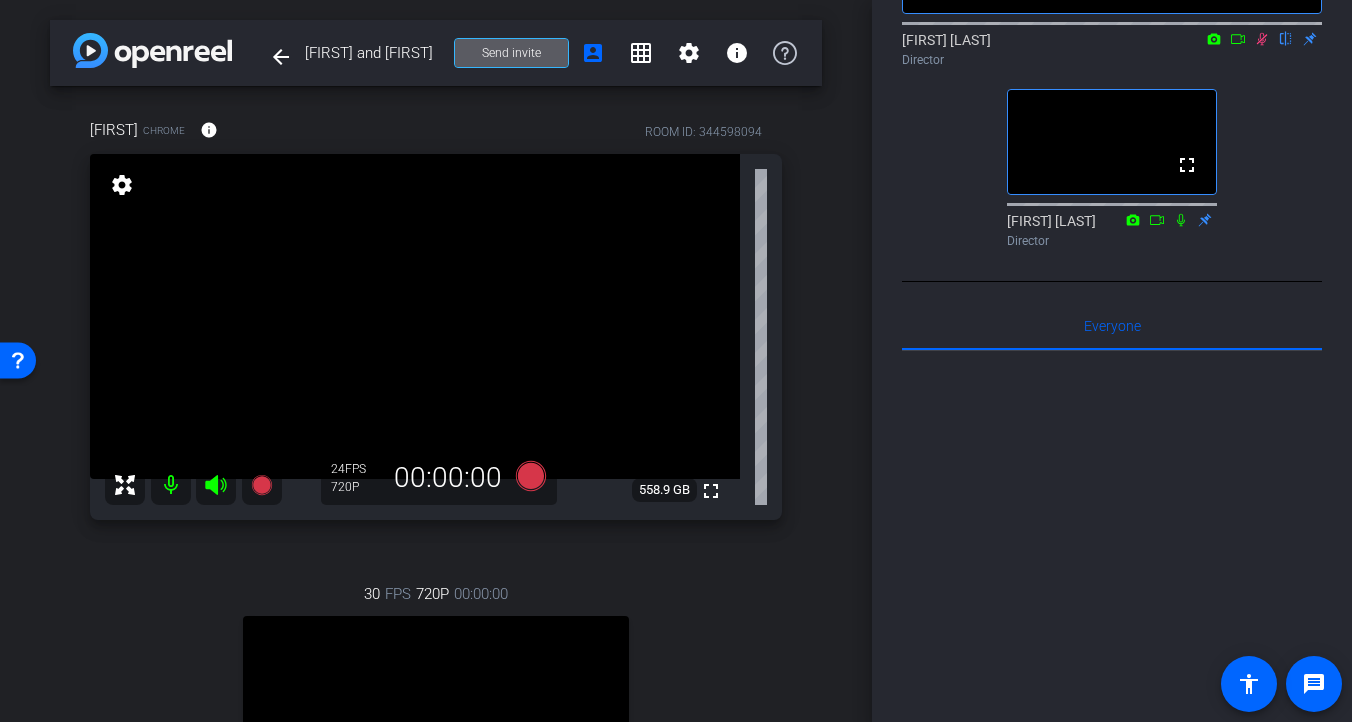 scroll, scrollTop: 290, scrollLeft: 0, axis: vertical 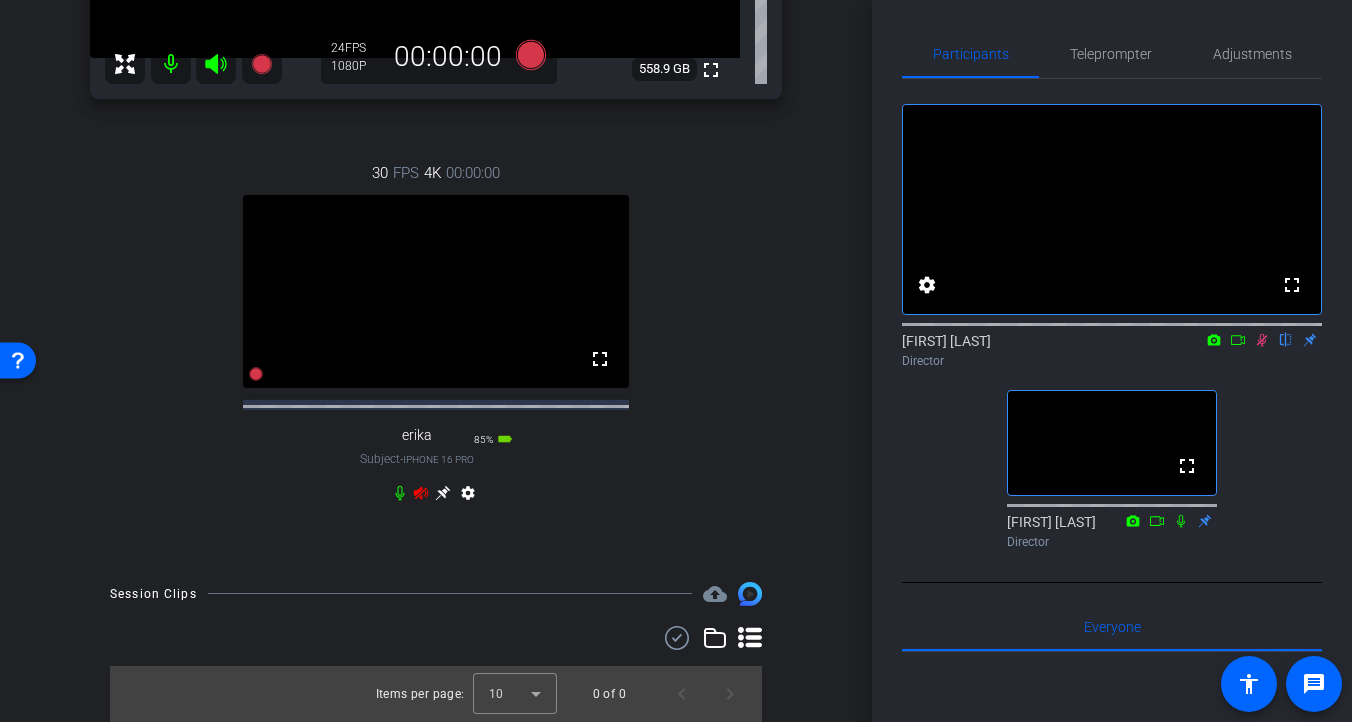 click 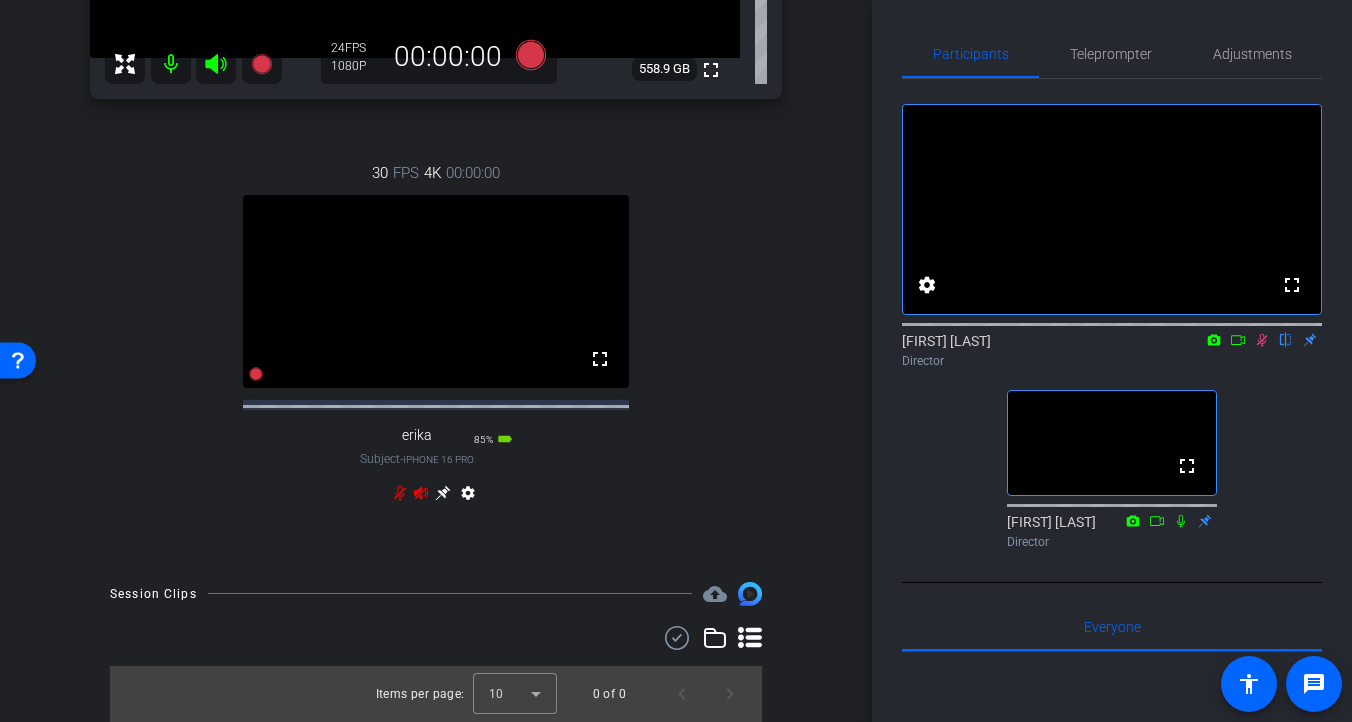 click 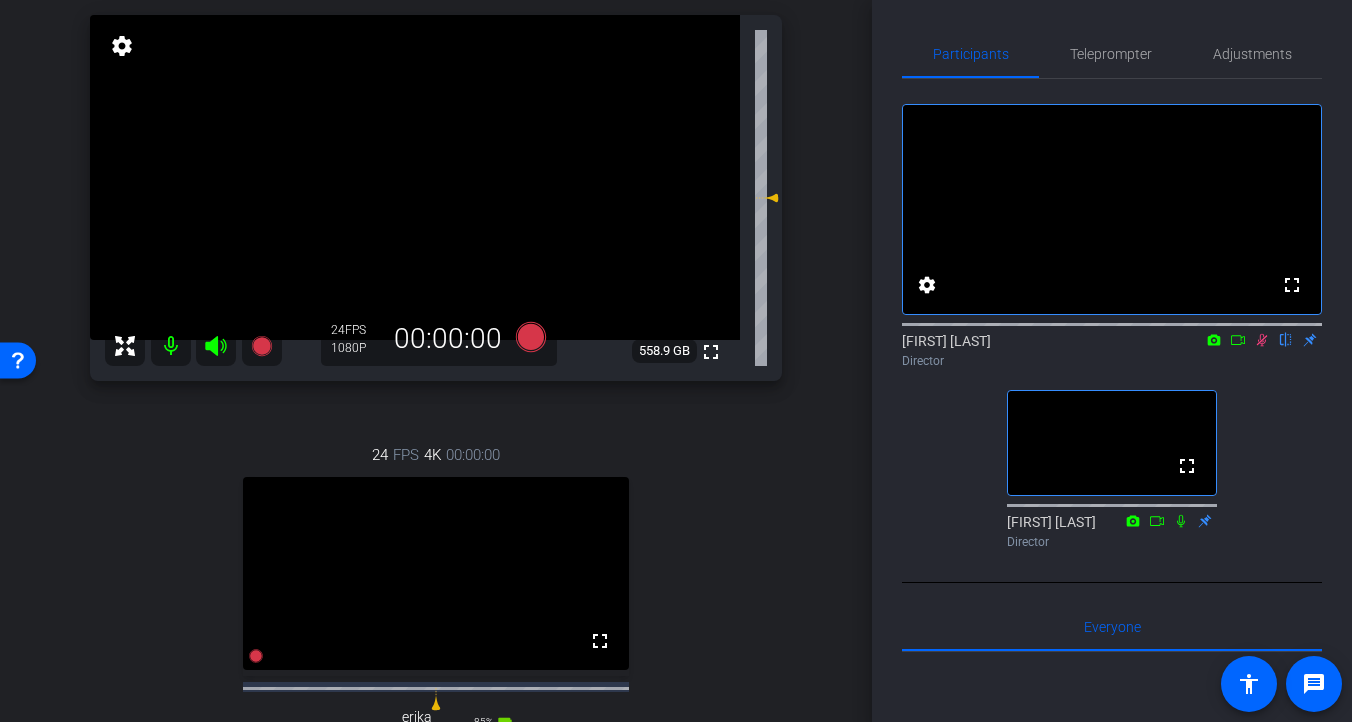 scroll, scrollTop: 439, scrollLeft: 0, axis: vertical 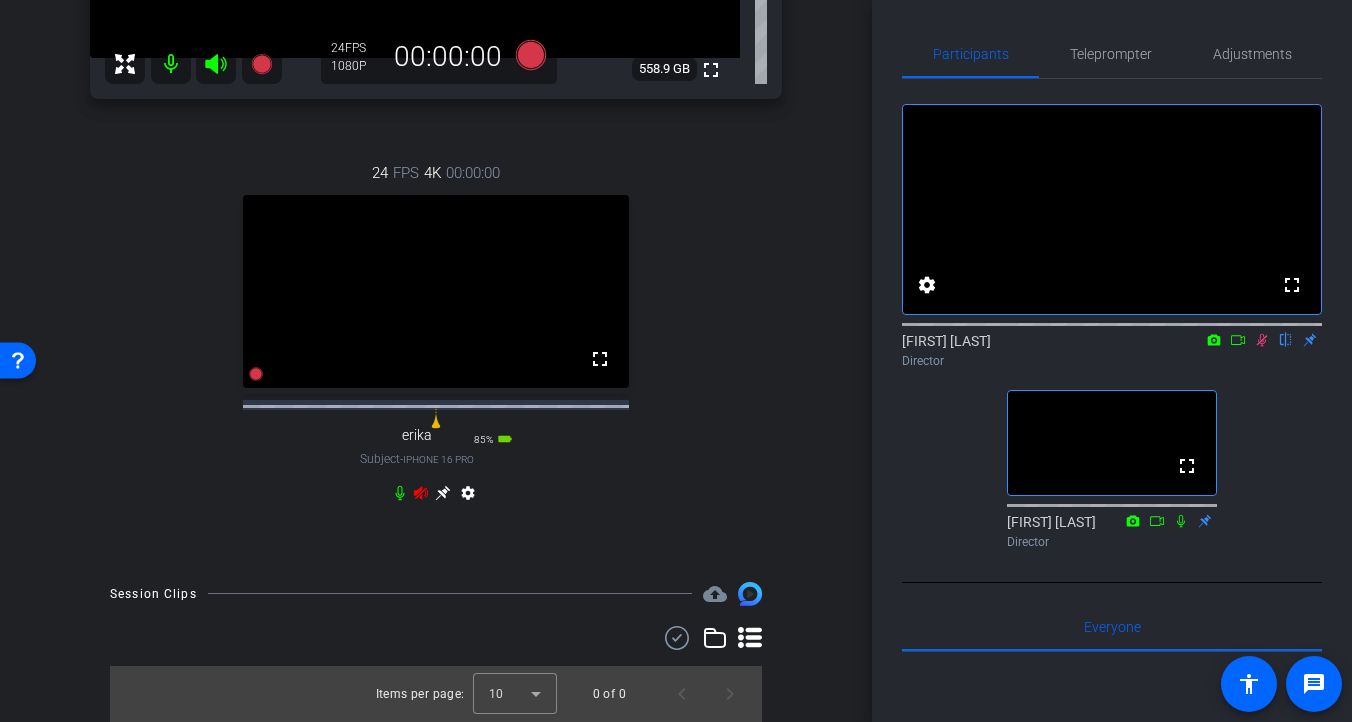 click 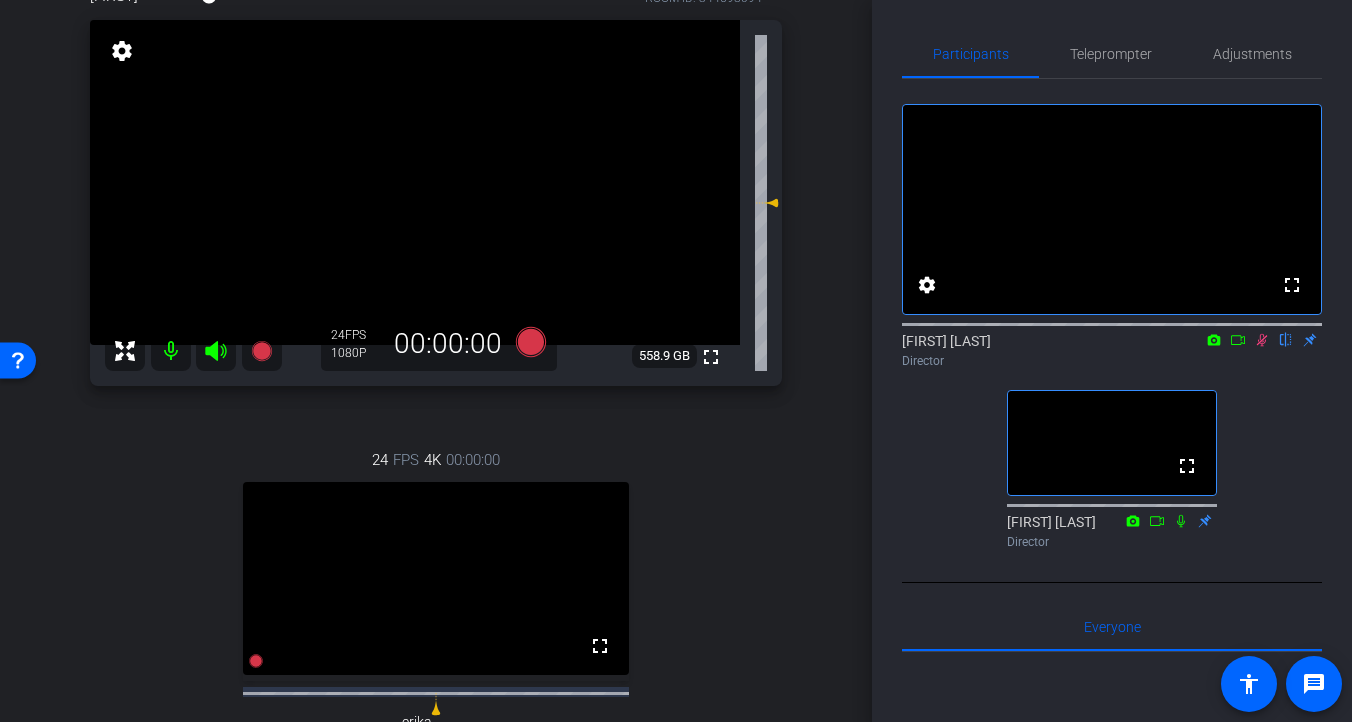 scroll, scrollTop: 143, scrollLeft: 0, axis: vertical 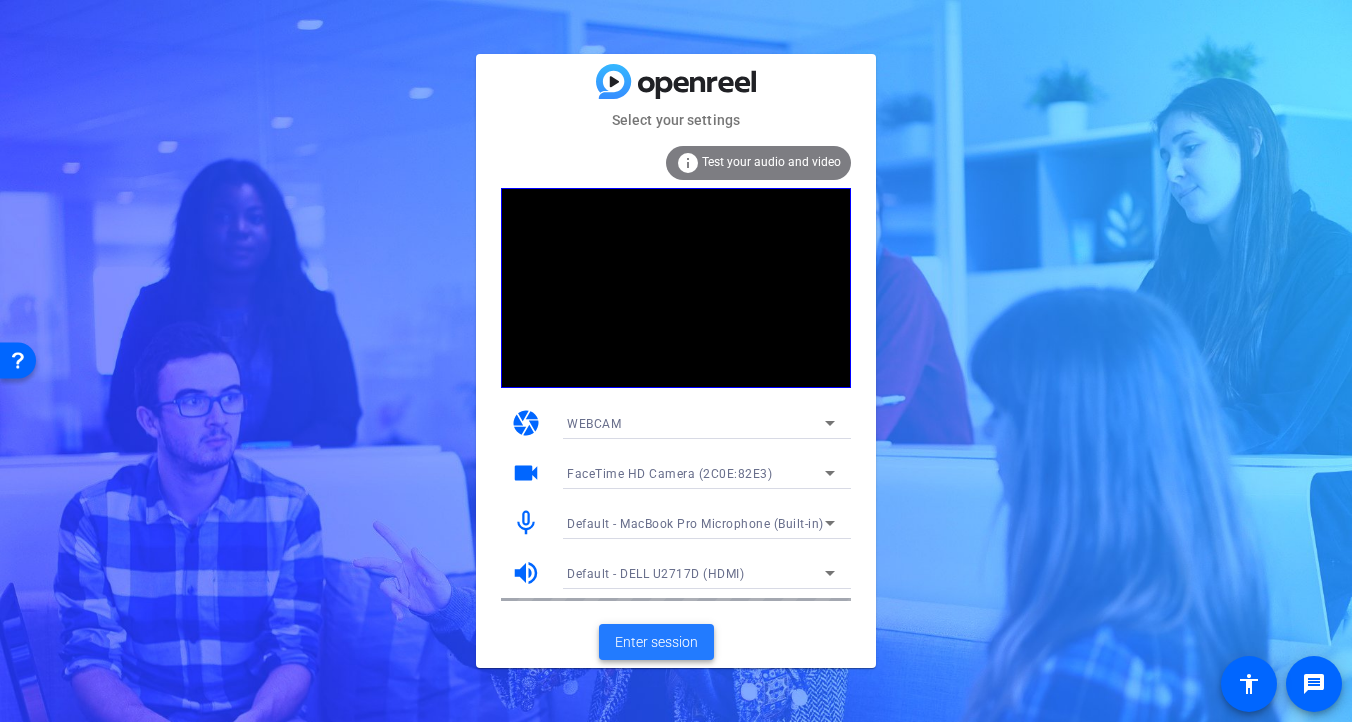 click on "Enter session" 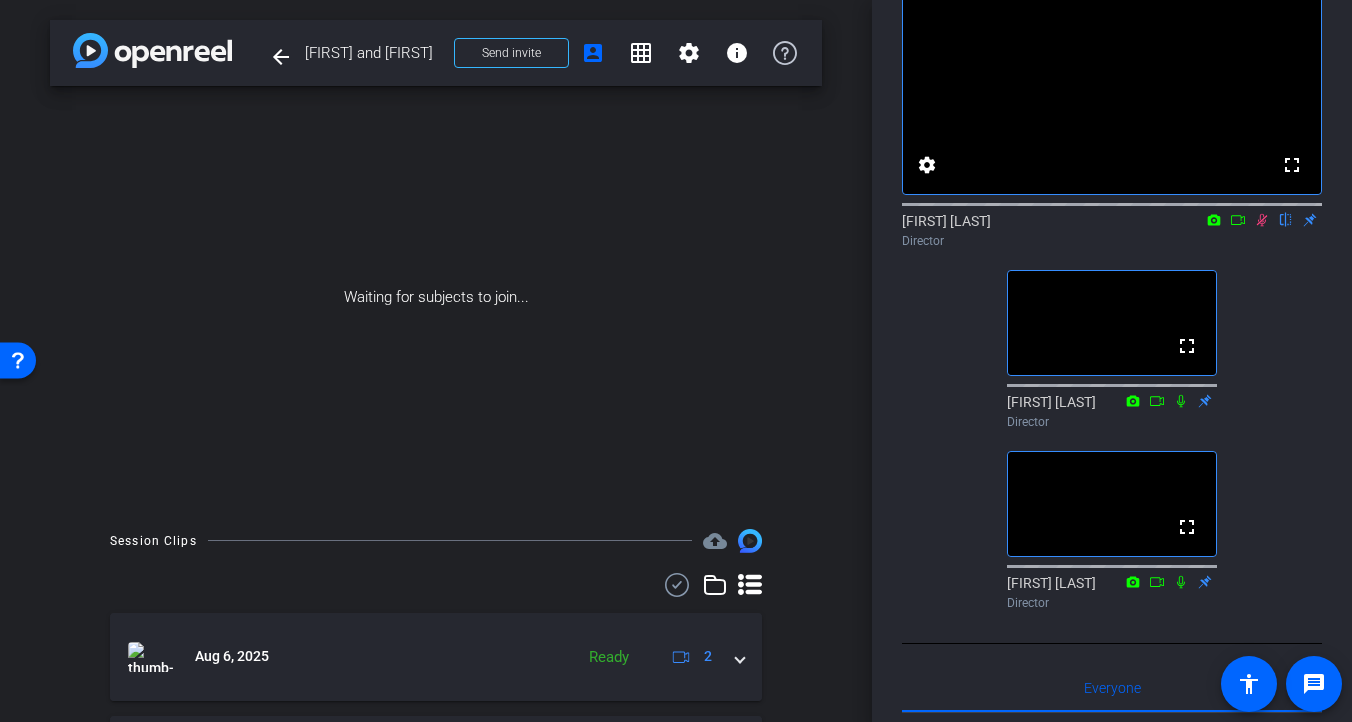 scroll, scrollTop: 125, scrollLeft: 0, axis: vertical 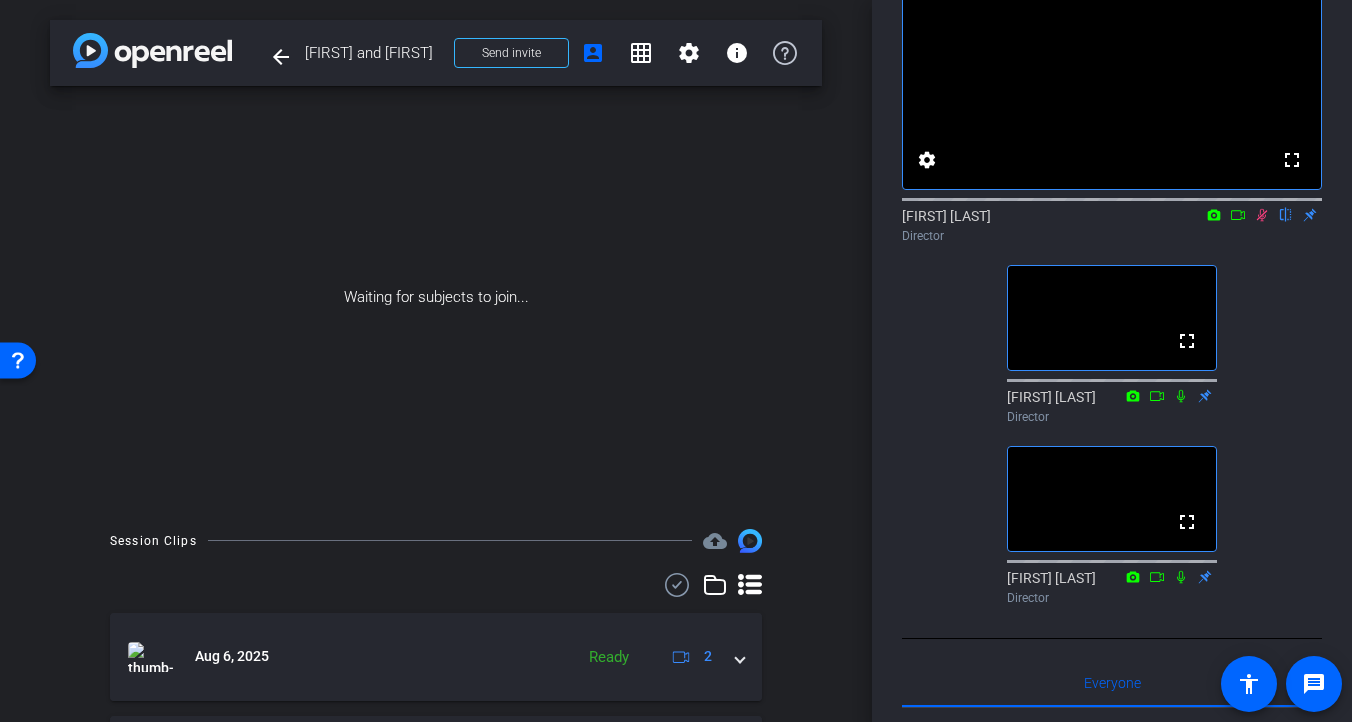 click 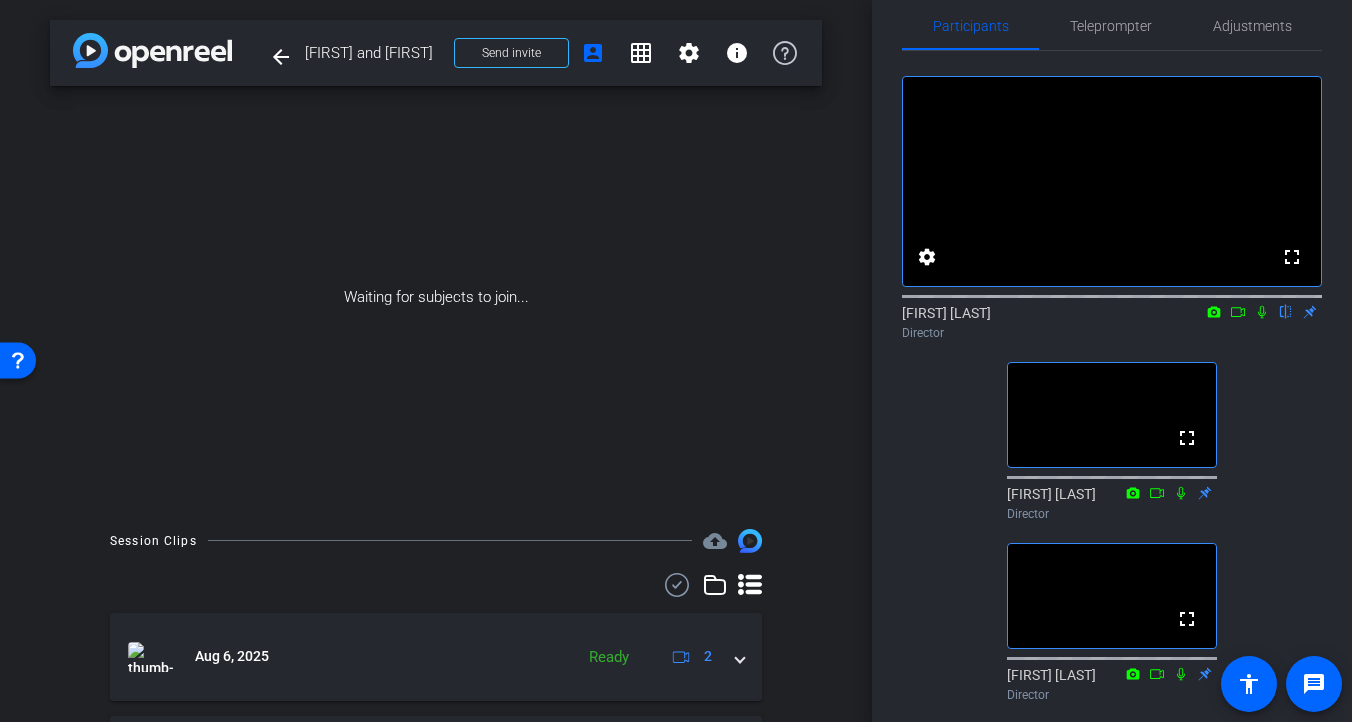 scroll, scrollTop: 0, scrollLeft: 0, axis: both 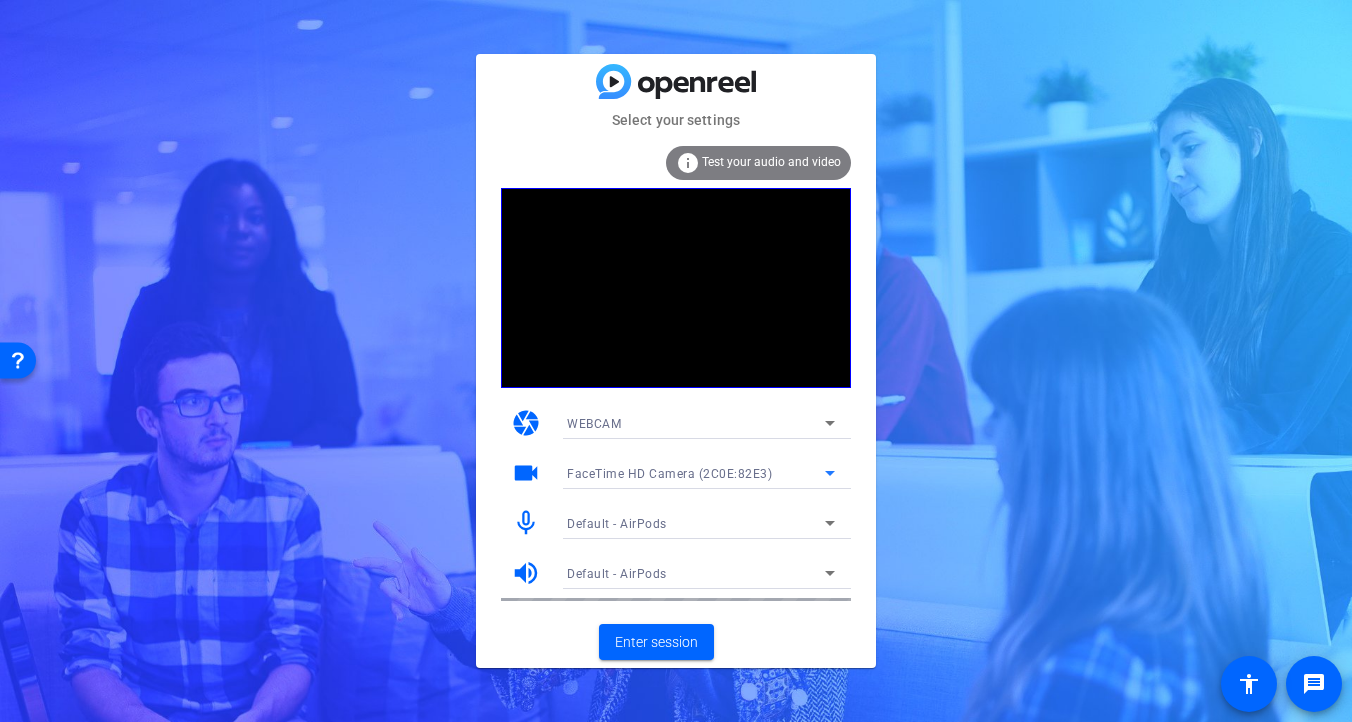 click 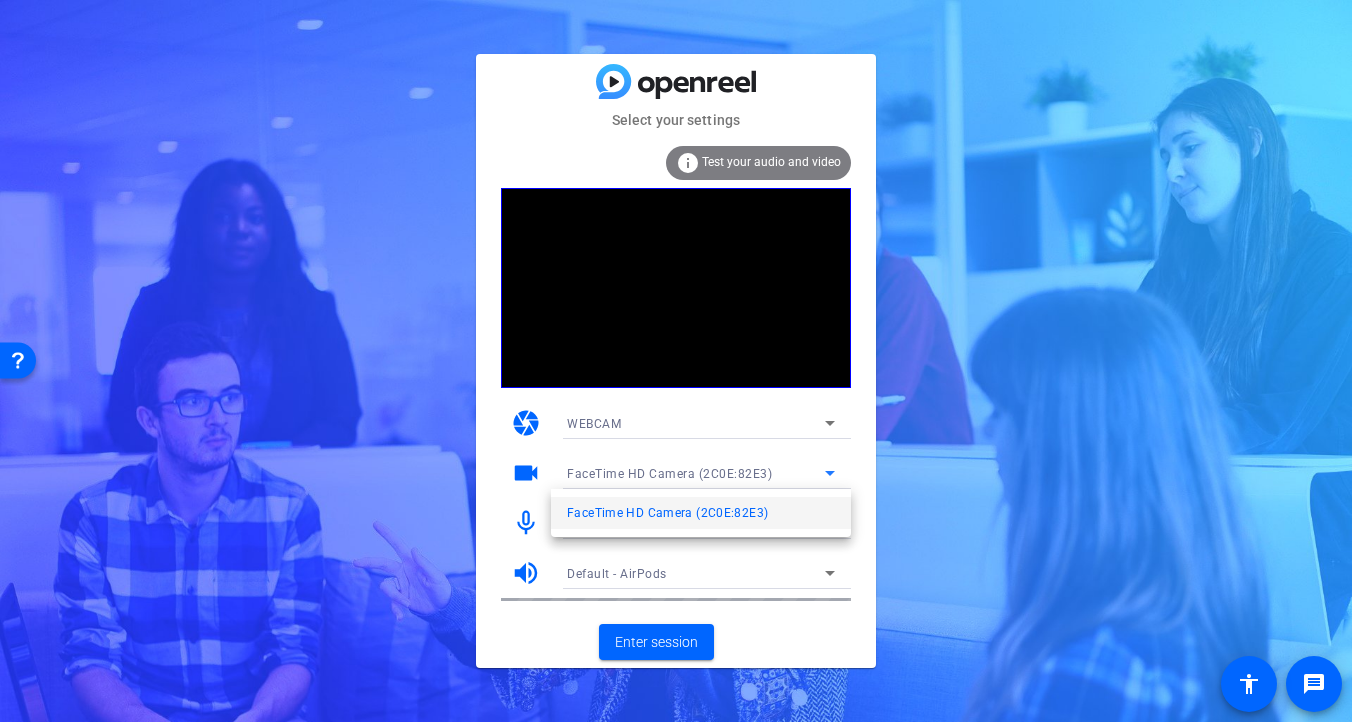 click at bounding box center [676, 361] 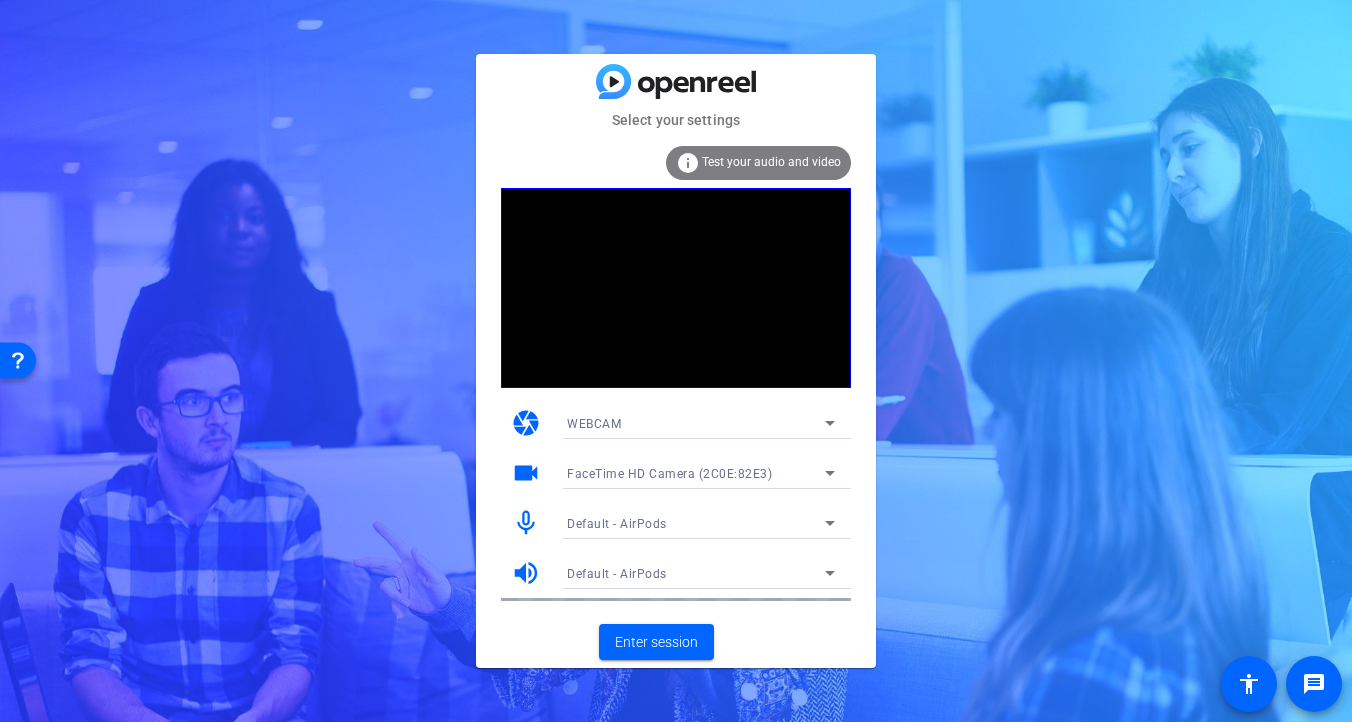 click on "Default - AirPods" at bounding box center (696, 523) 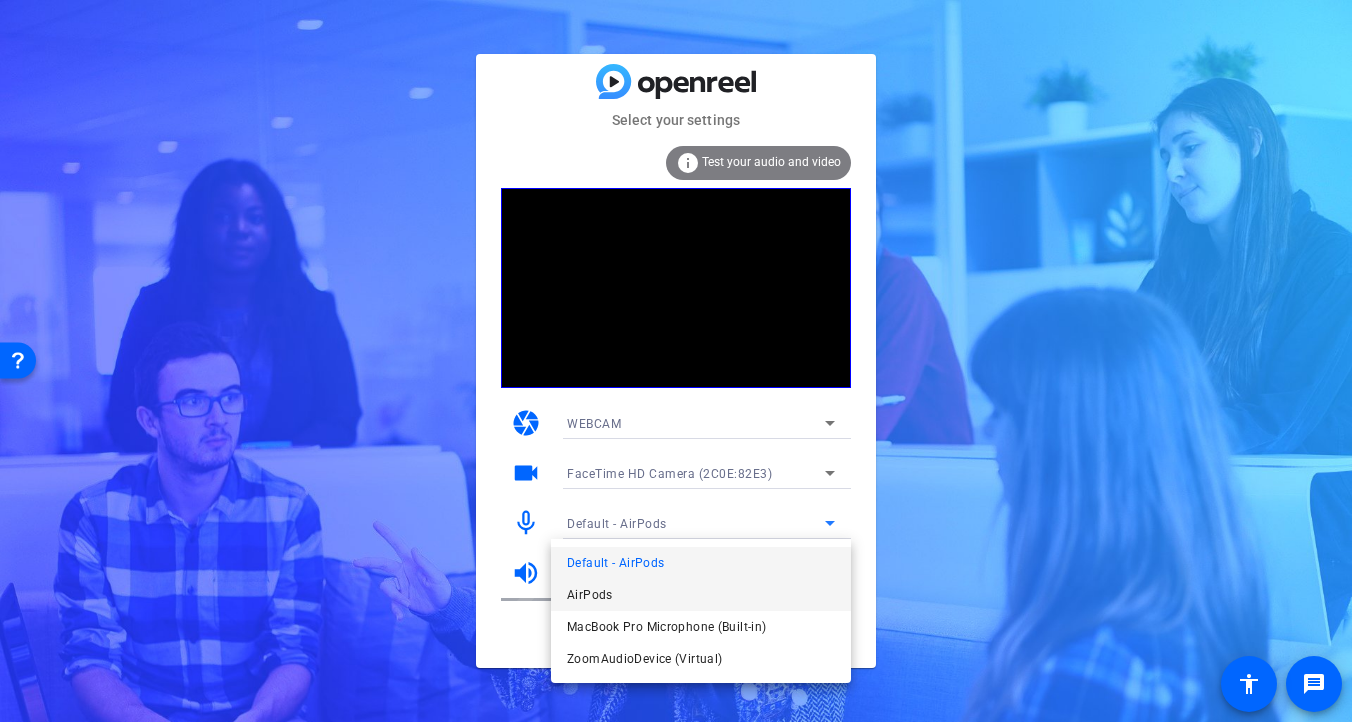 click on "AirPods" at bounding box center [701, 595] 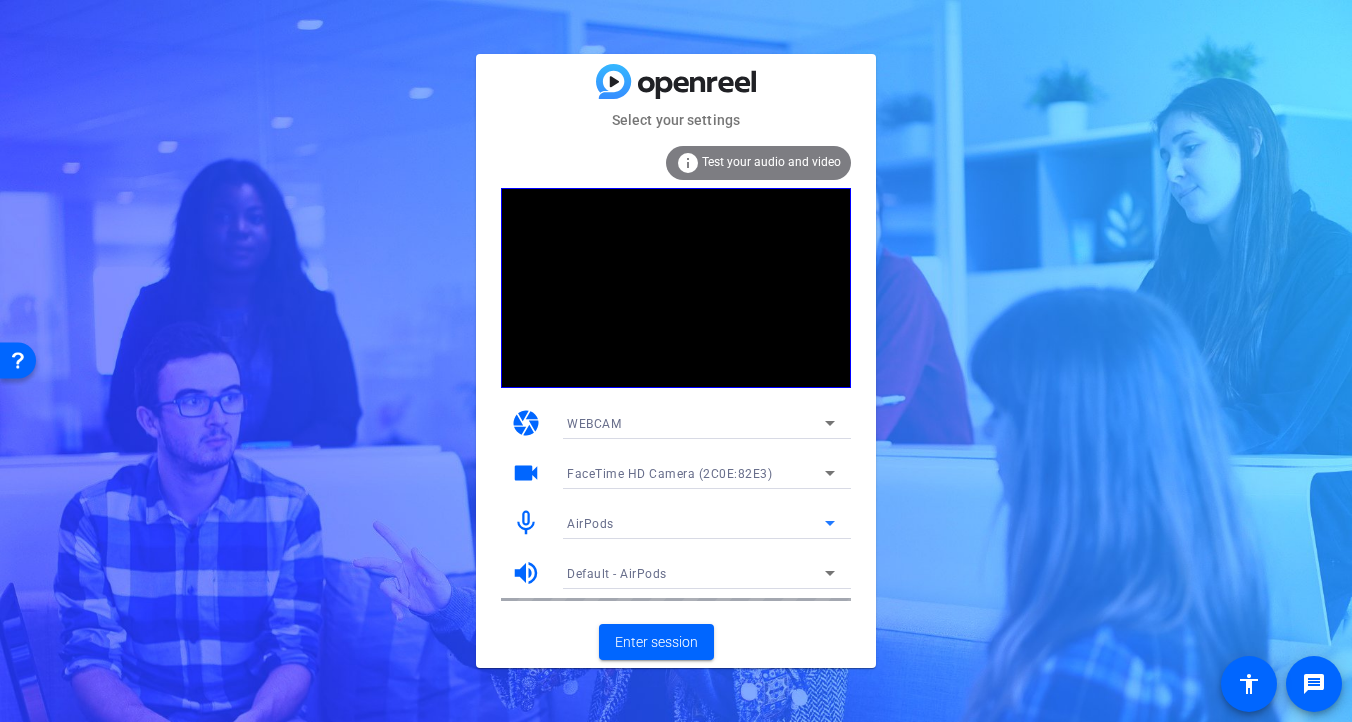 click on "Default - AirPods" at bounding box center (696, 573) 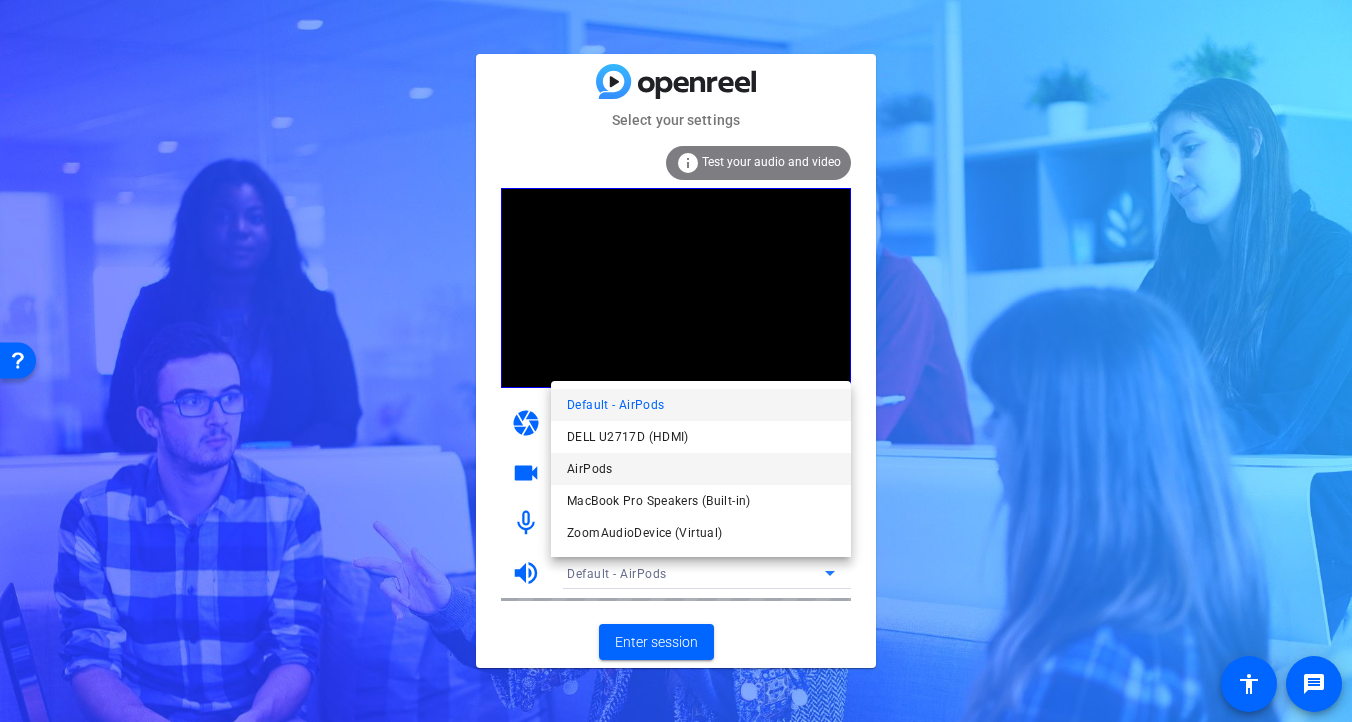 click on "AirPods" at bounding box center [701, 469] 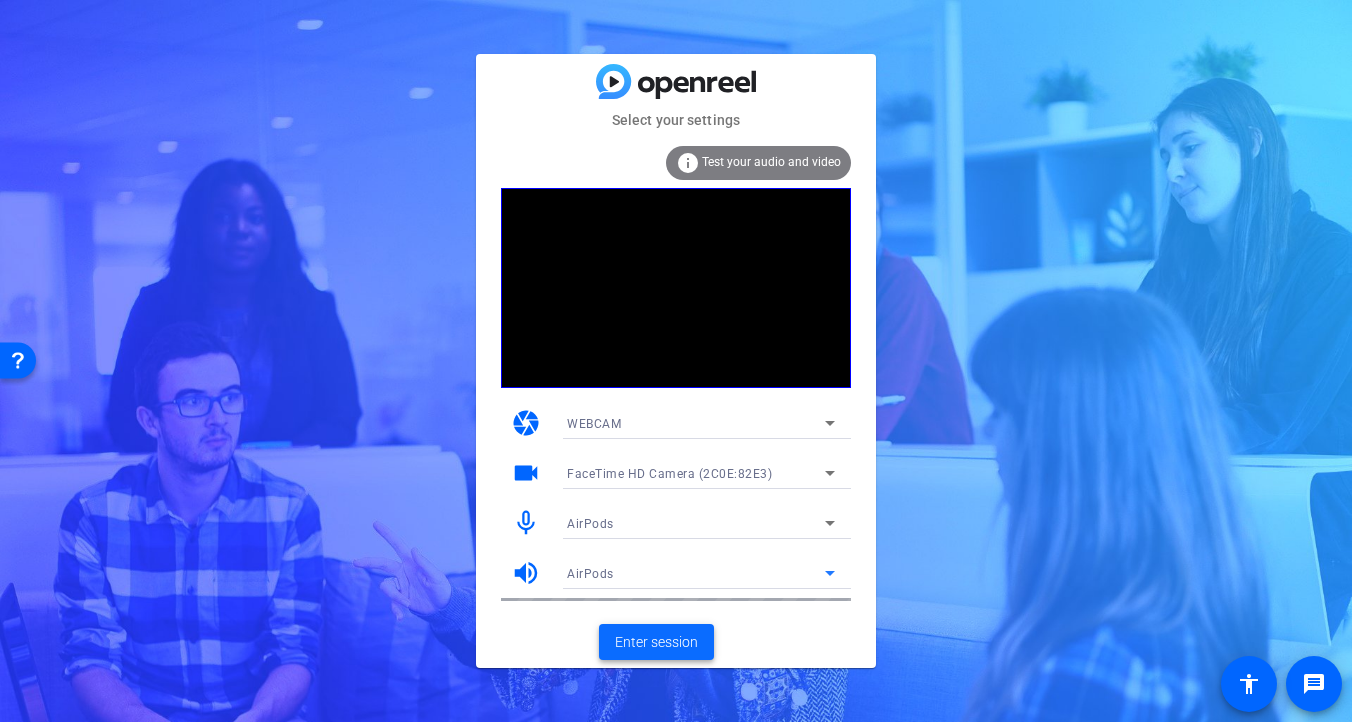 click on "Enter session" 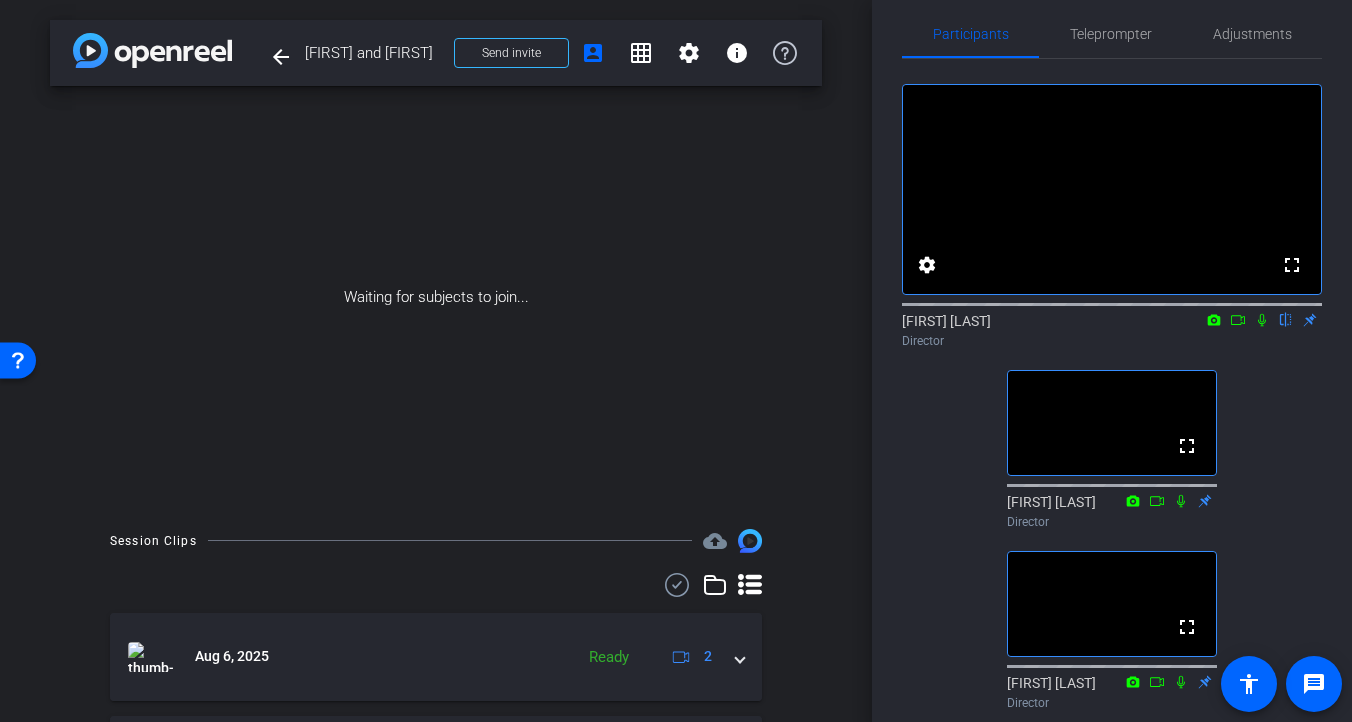 scroll, scrollTop: 0, scrollLeft: 0, axis: both 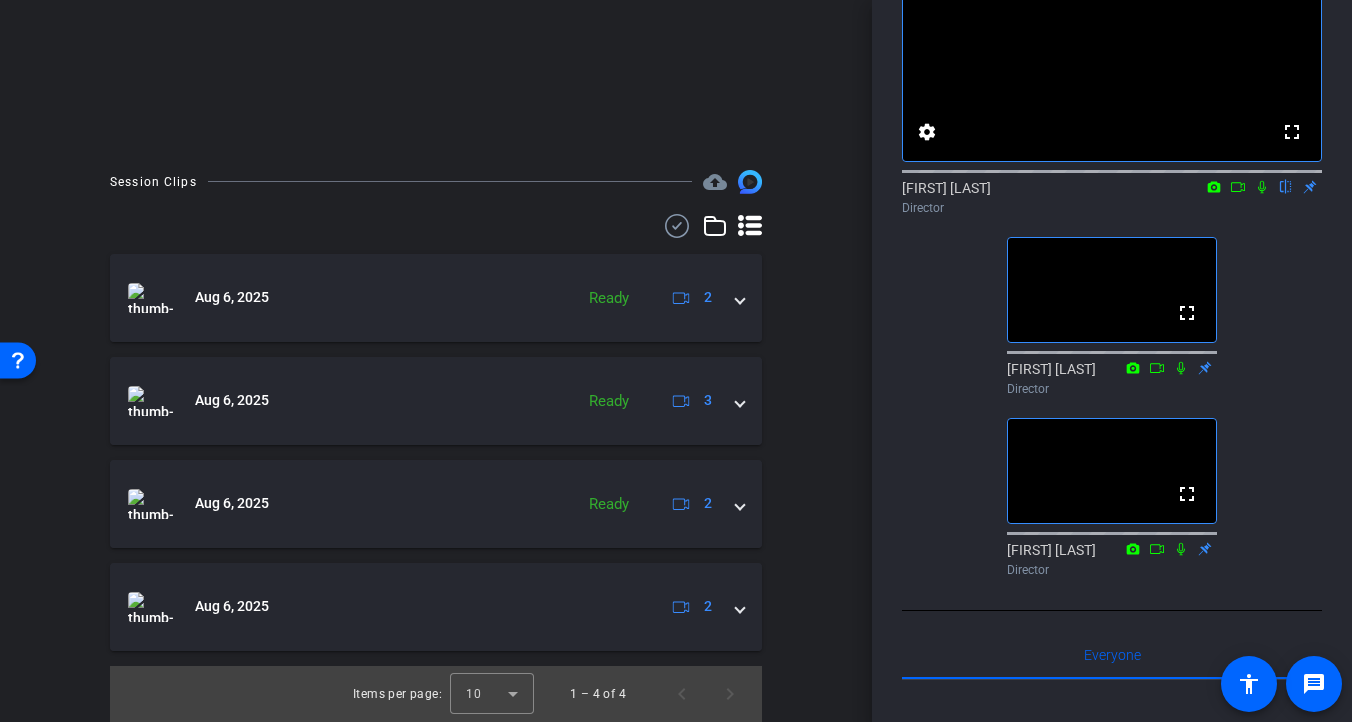 click 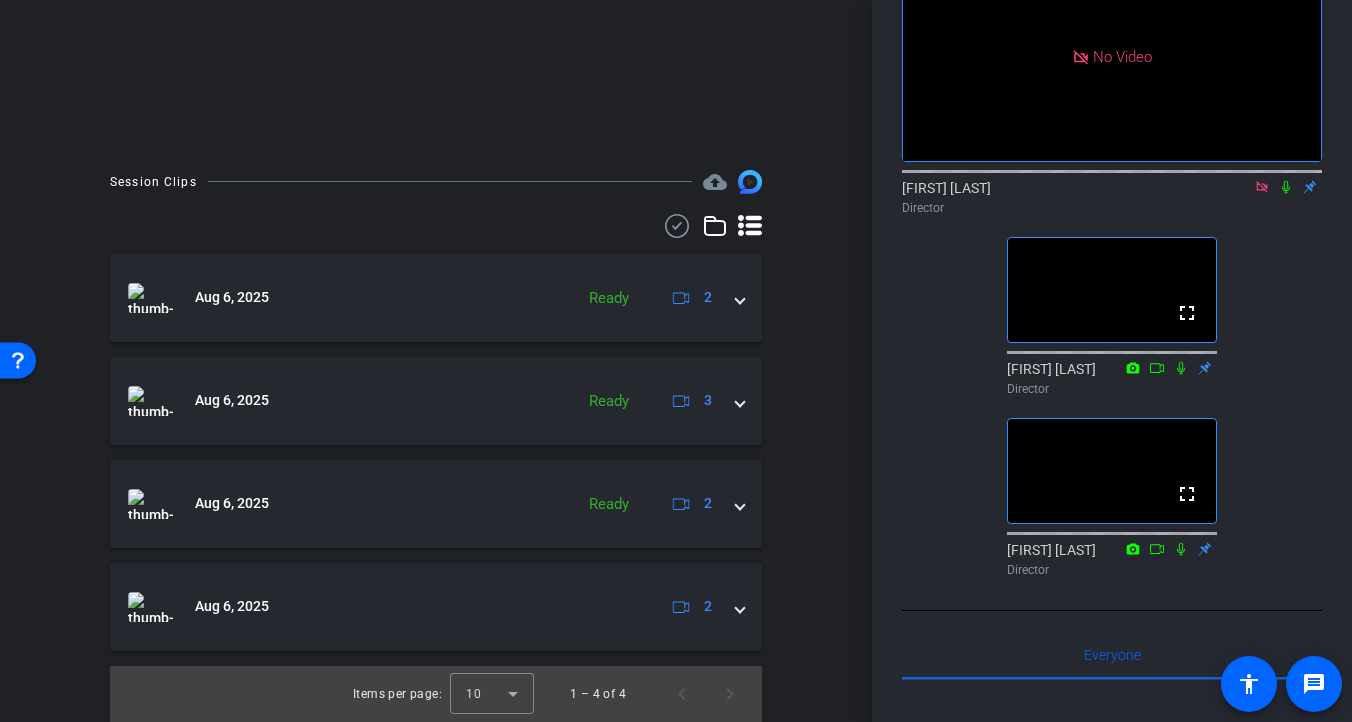 click 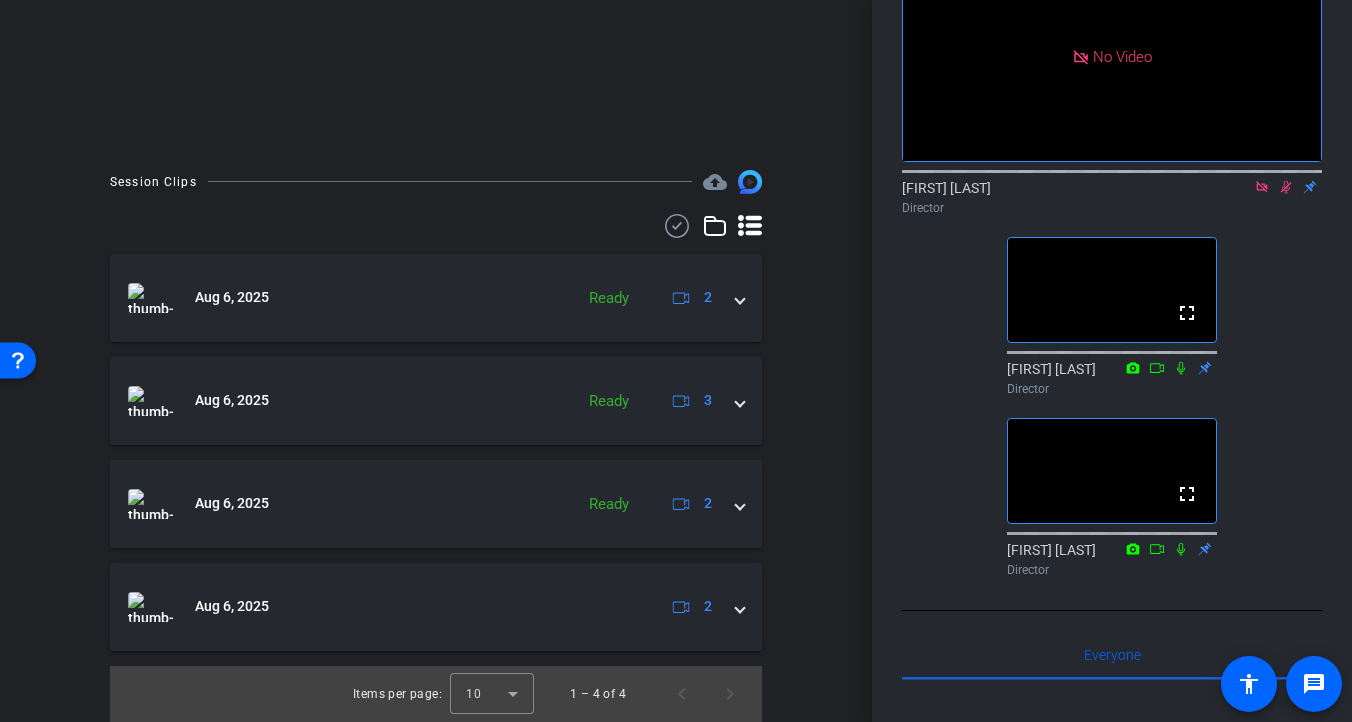 click 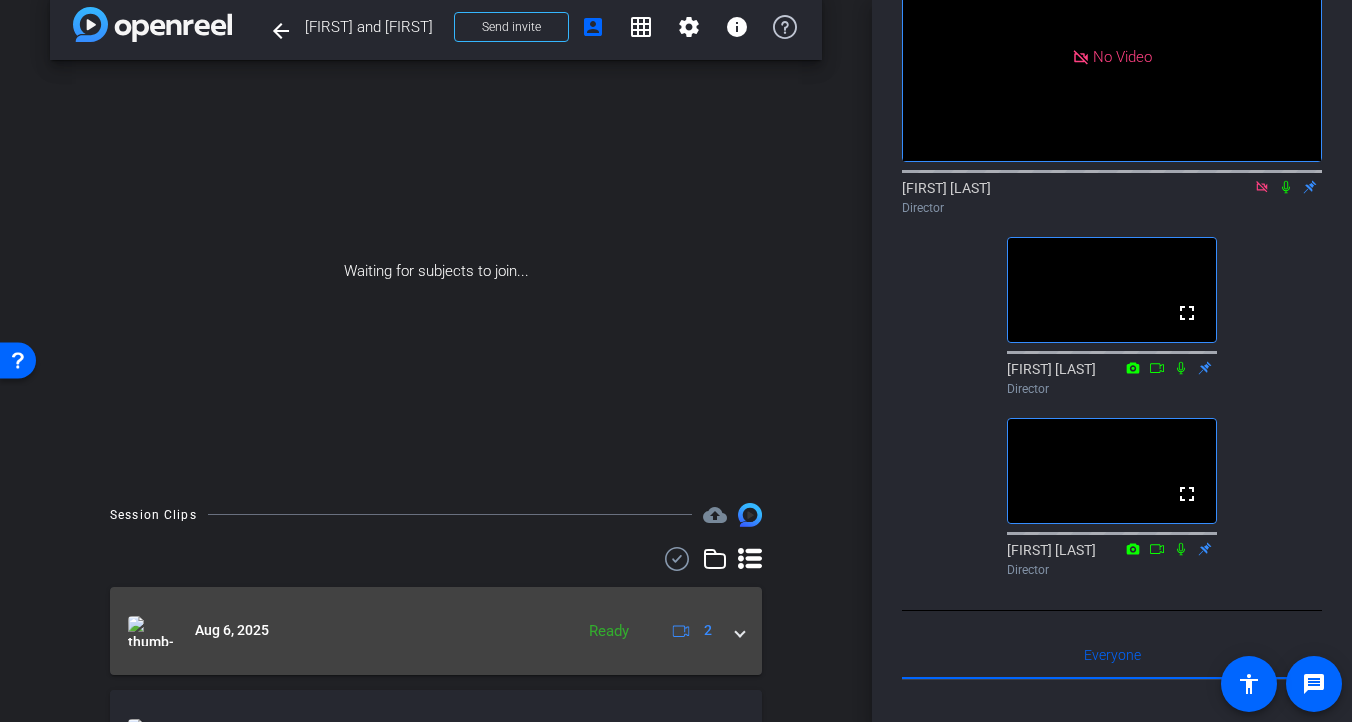 scroll, scrollTop: 0, scrollLeft: 0, axis: both 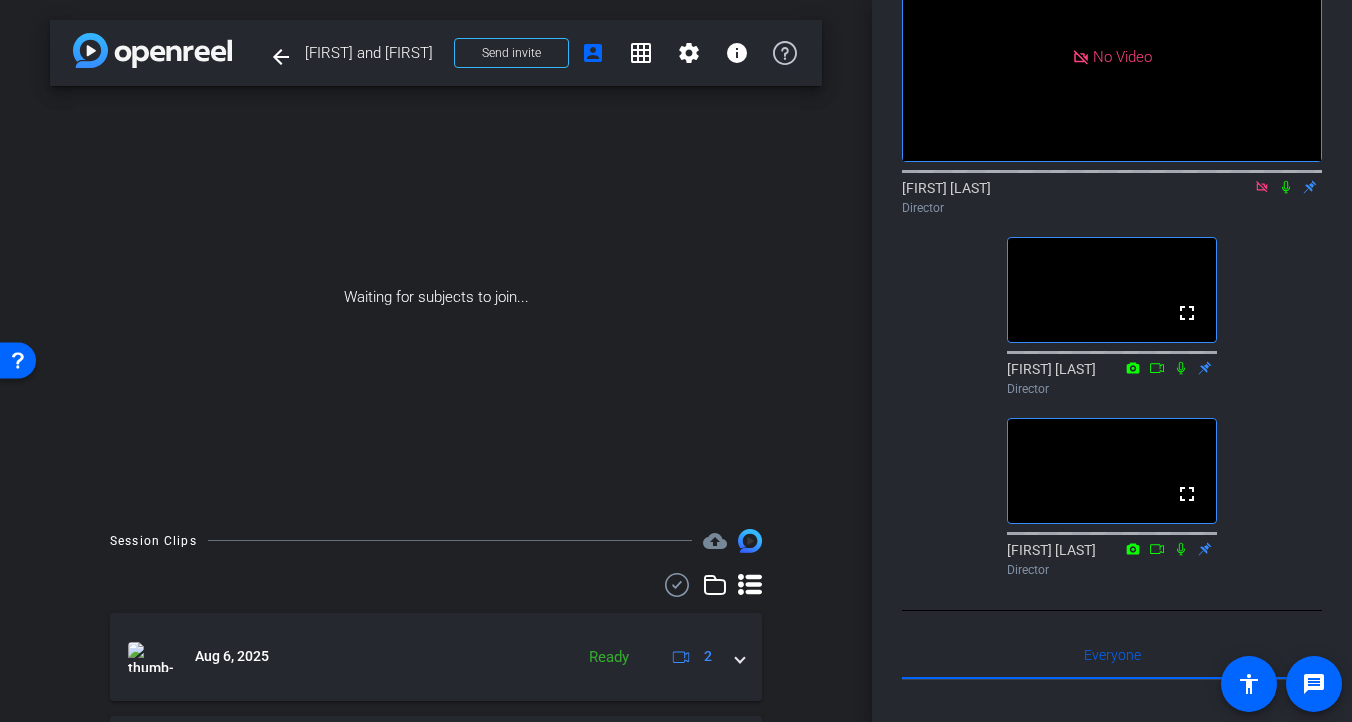 click 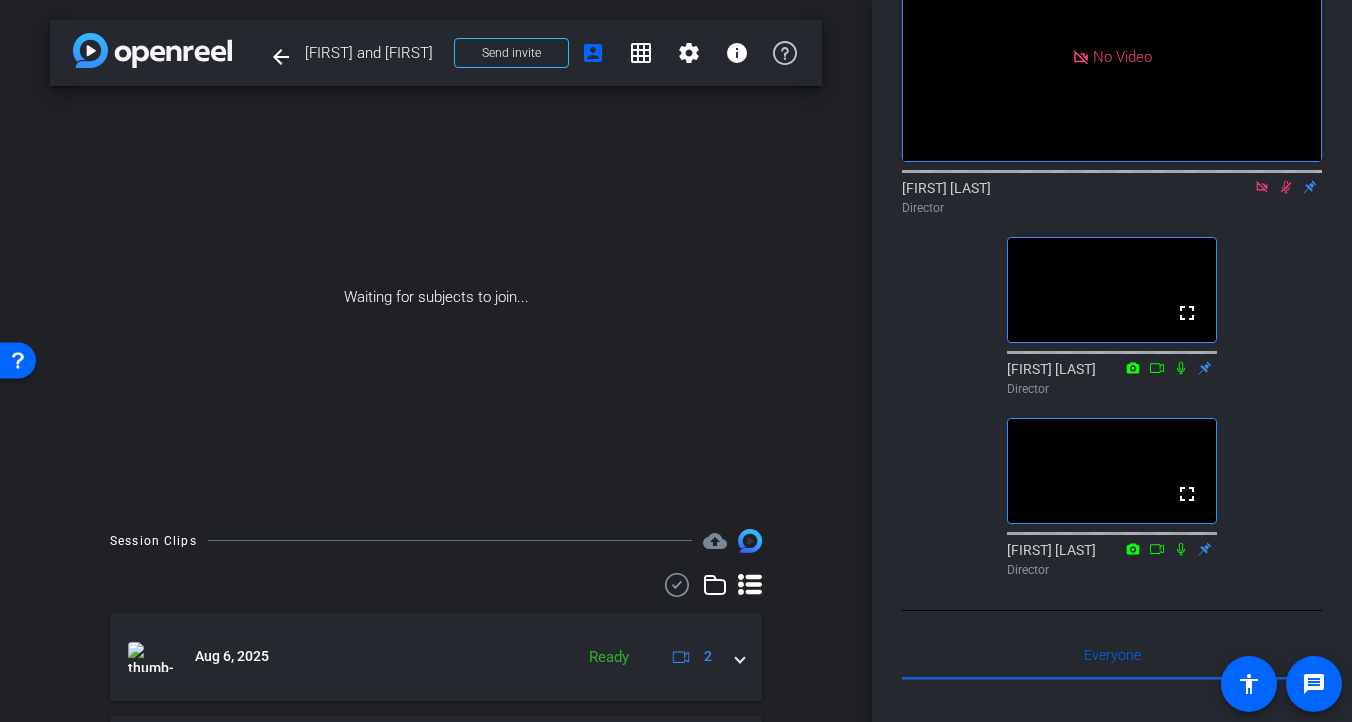 scroll, scrollTop: 0, scrollLeft: 0, axis: both 